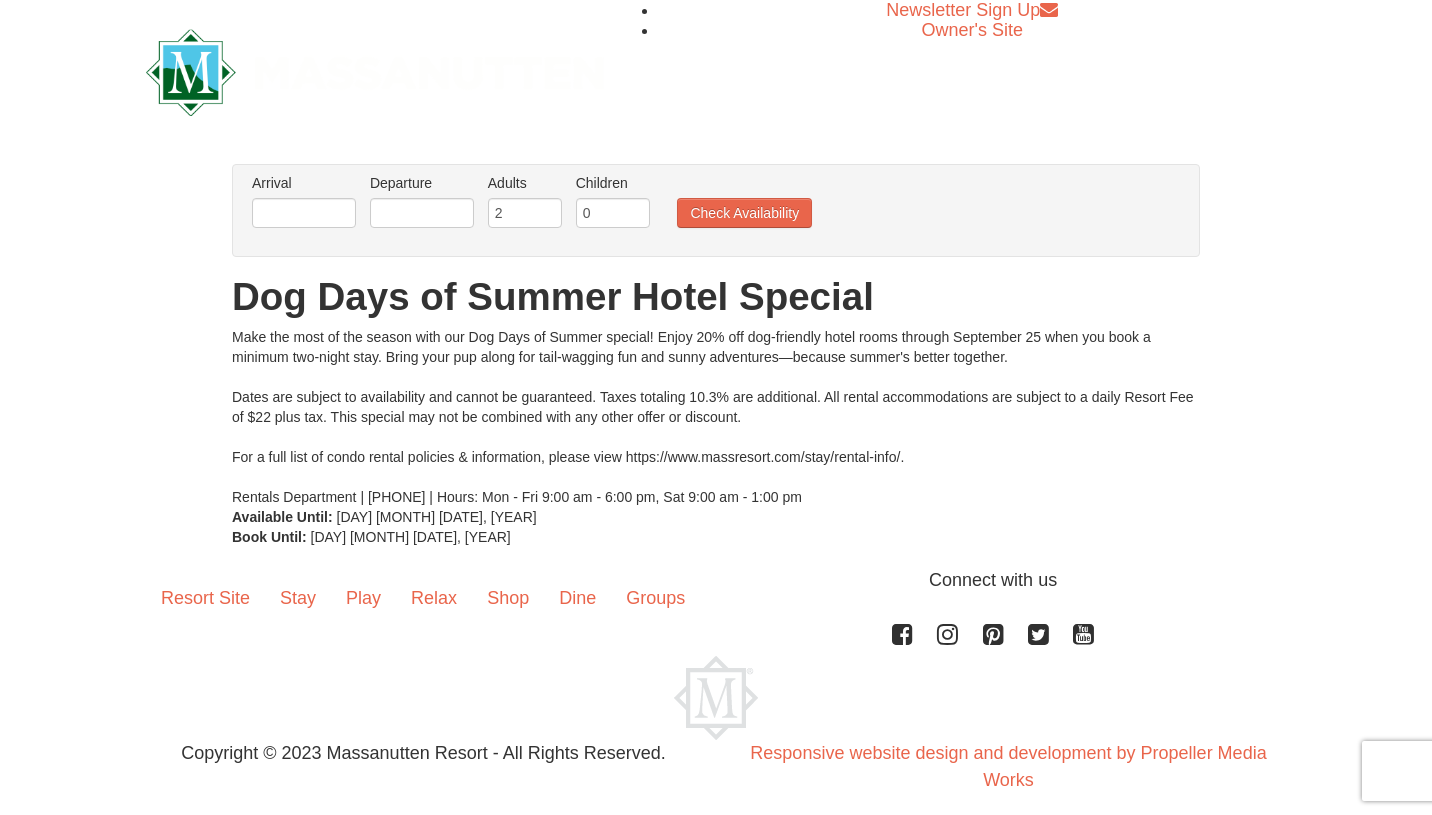 scroll, scrollTop: 0, scrollLeft: 0, axis: both 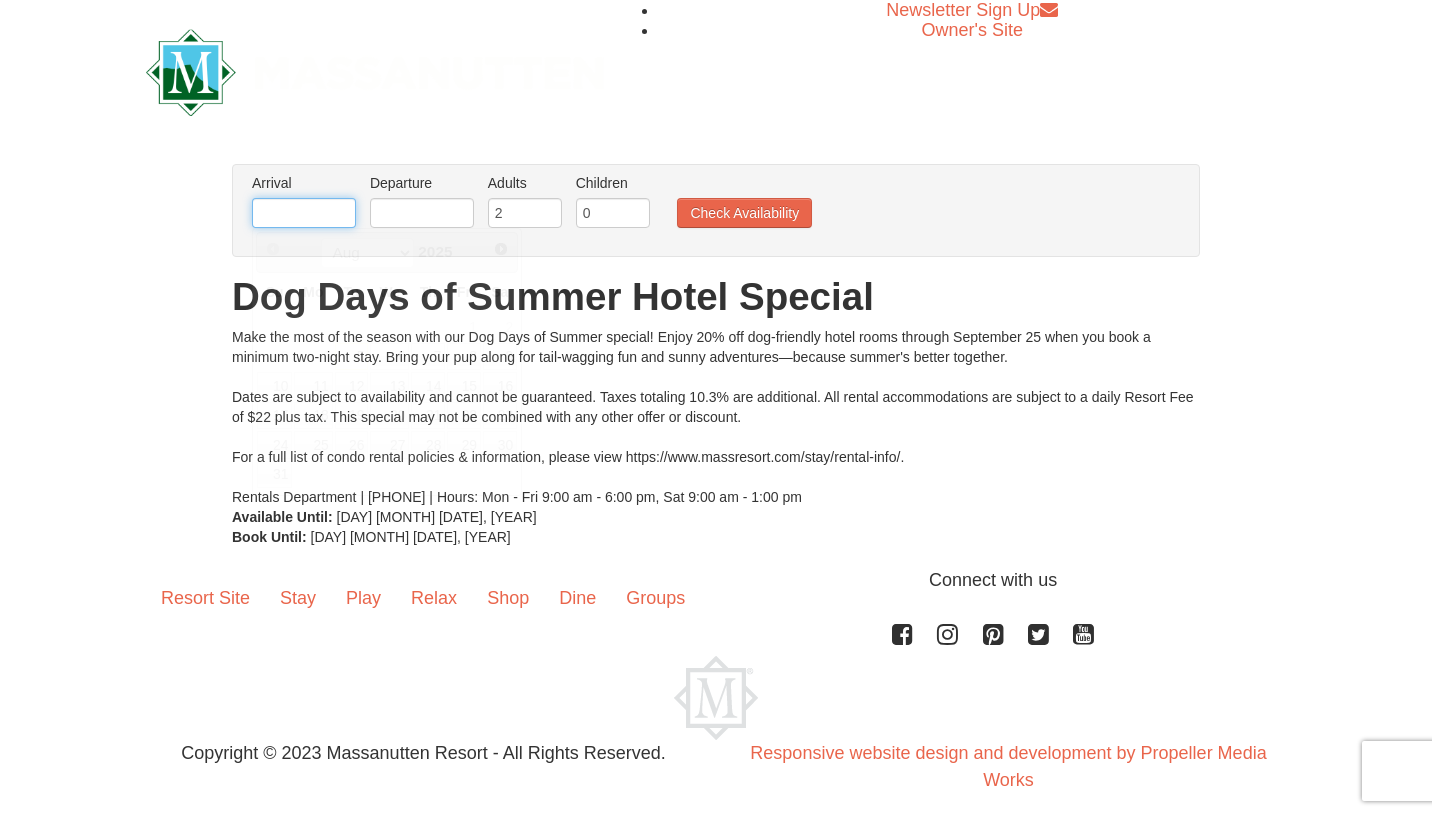 click at bounding box center (304, 213) 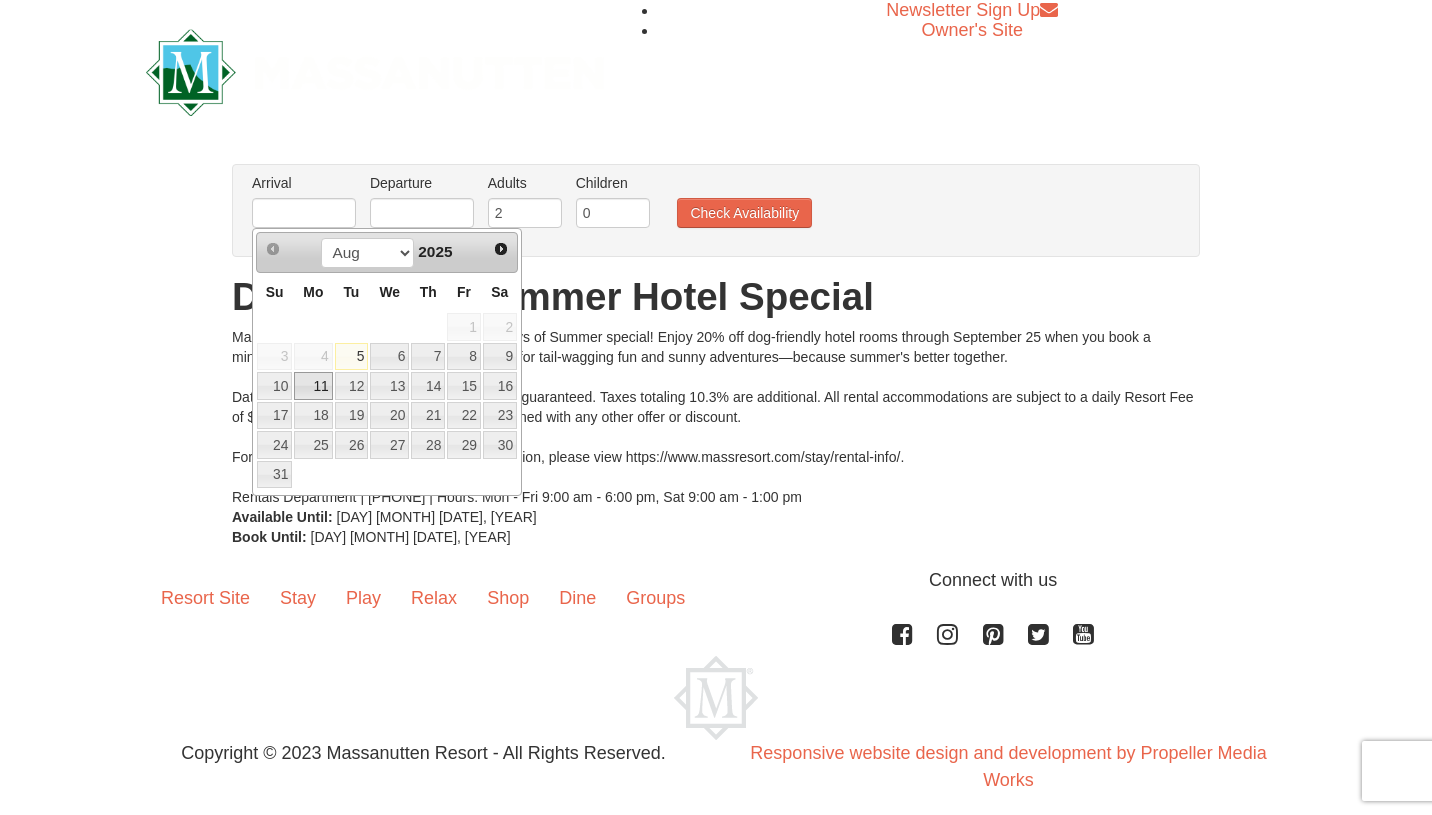 click on "11" at bounding box center [313, 386] 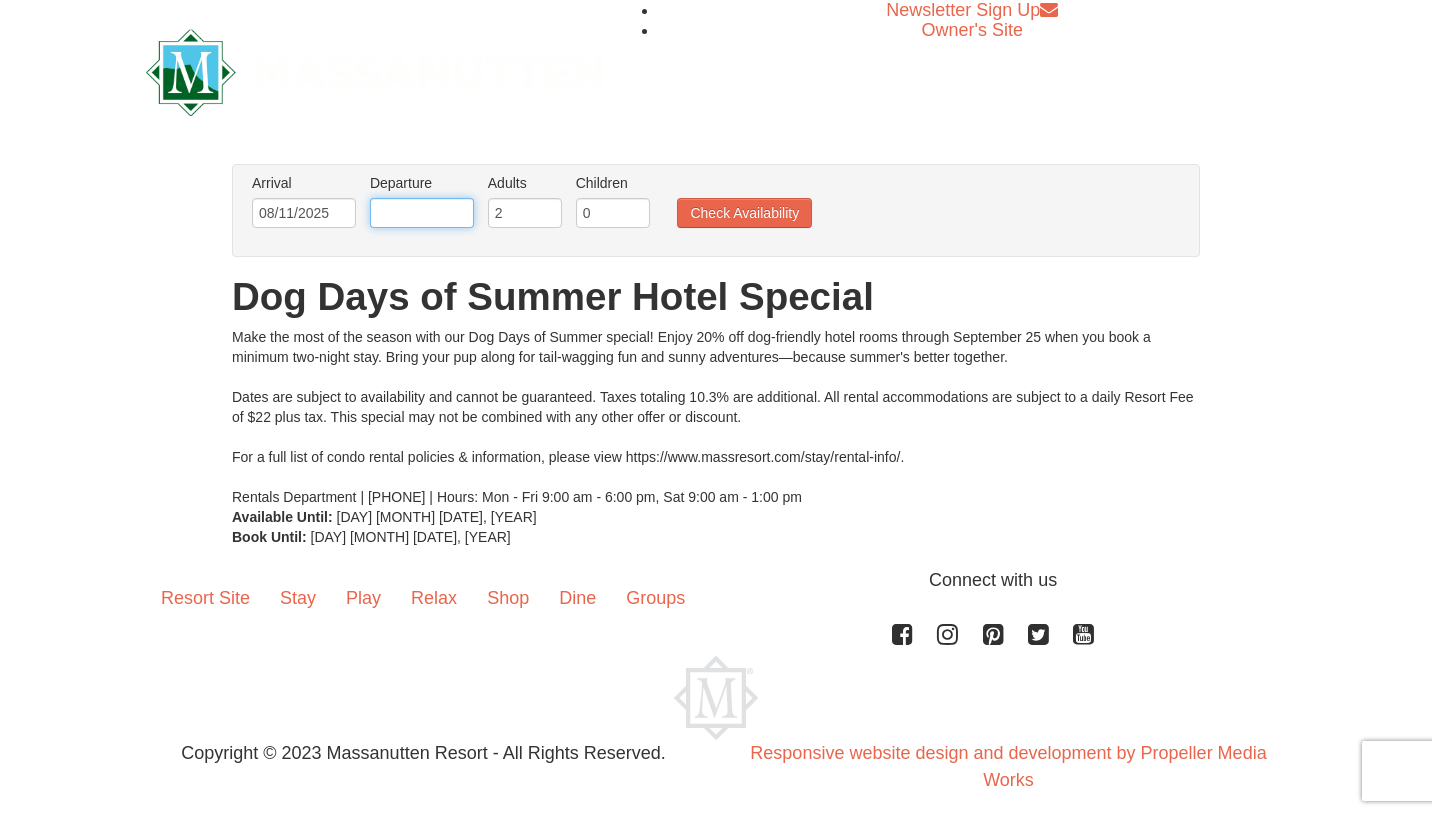 click at bounding box center [422, 213] 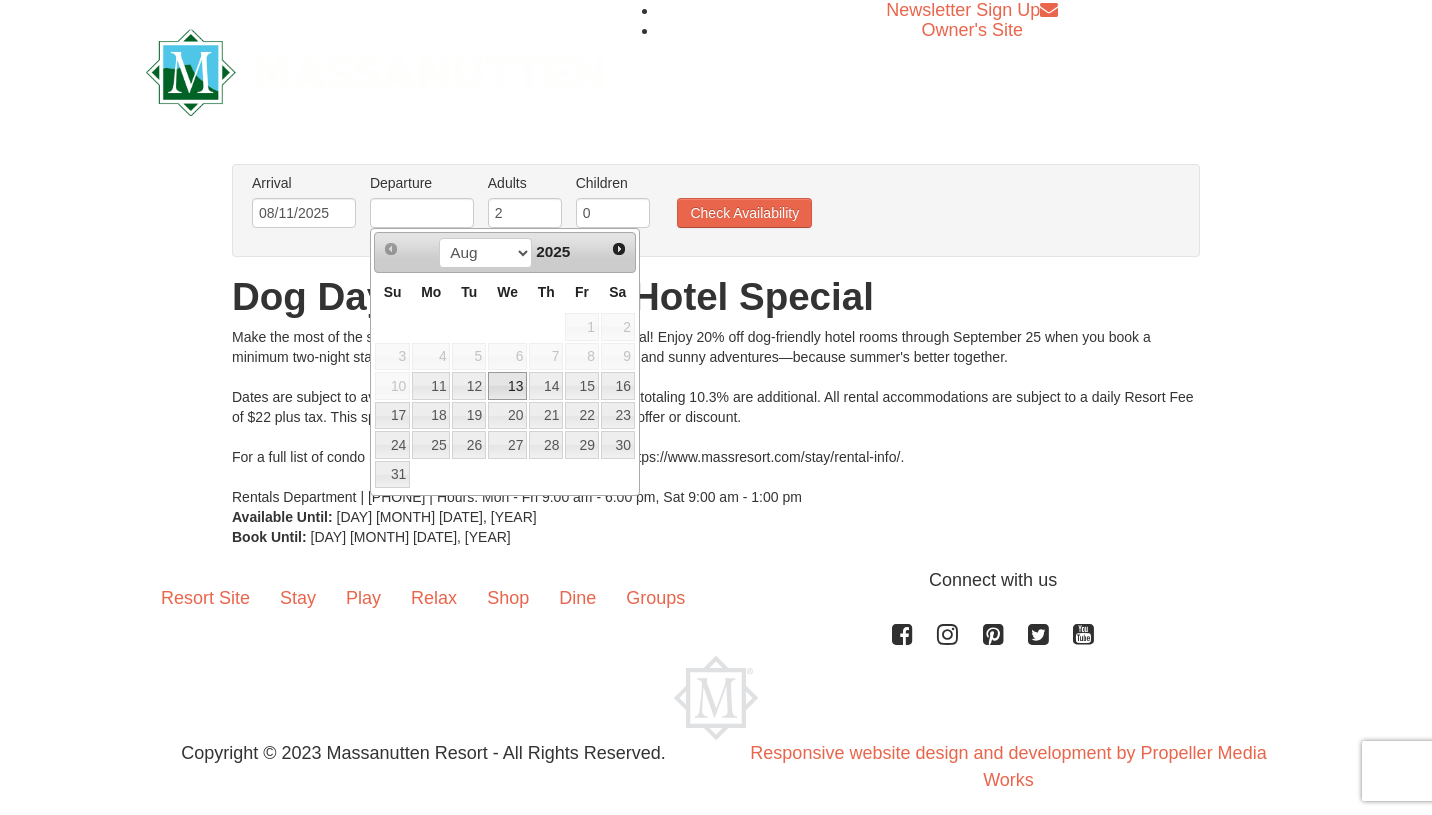 click on "13" at bounding box center (507, 386) 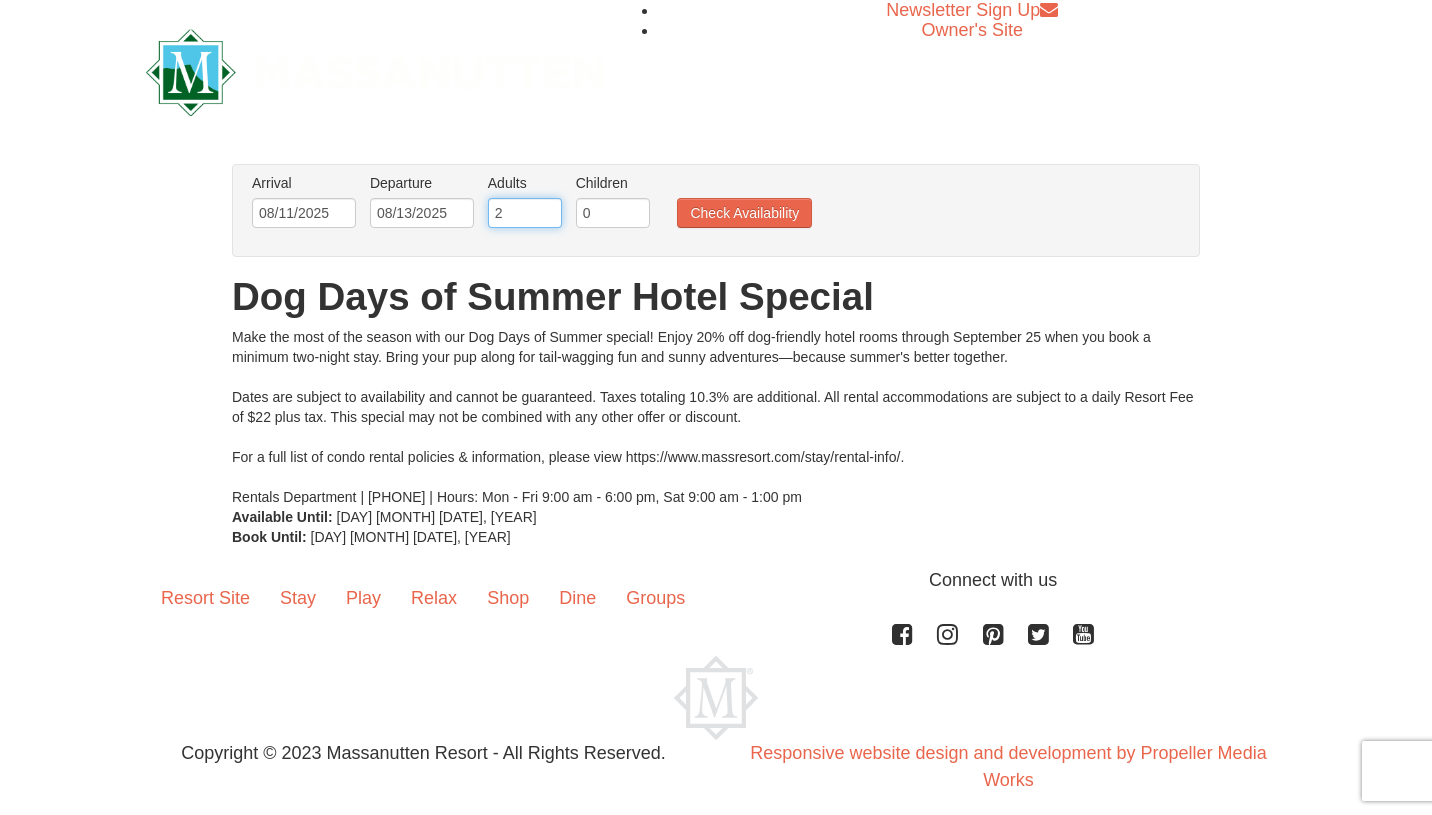 click on "2" at bounding box center [525, 213] 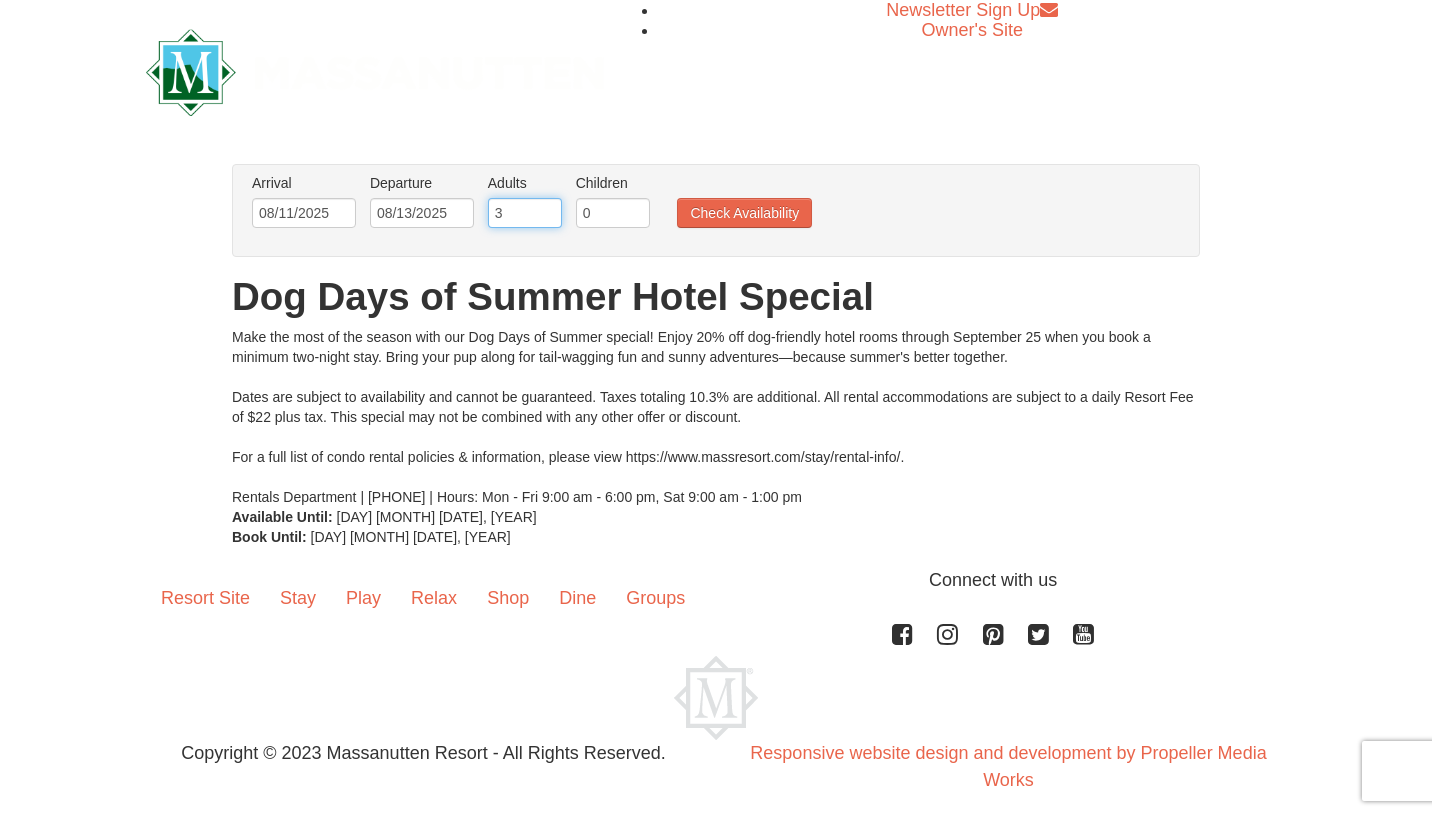 type on "3" 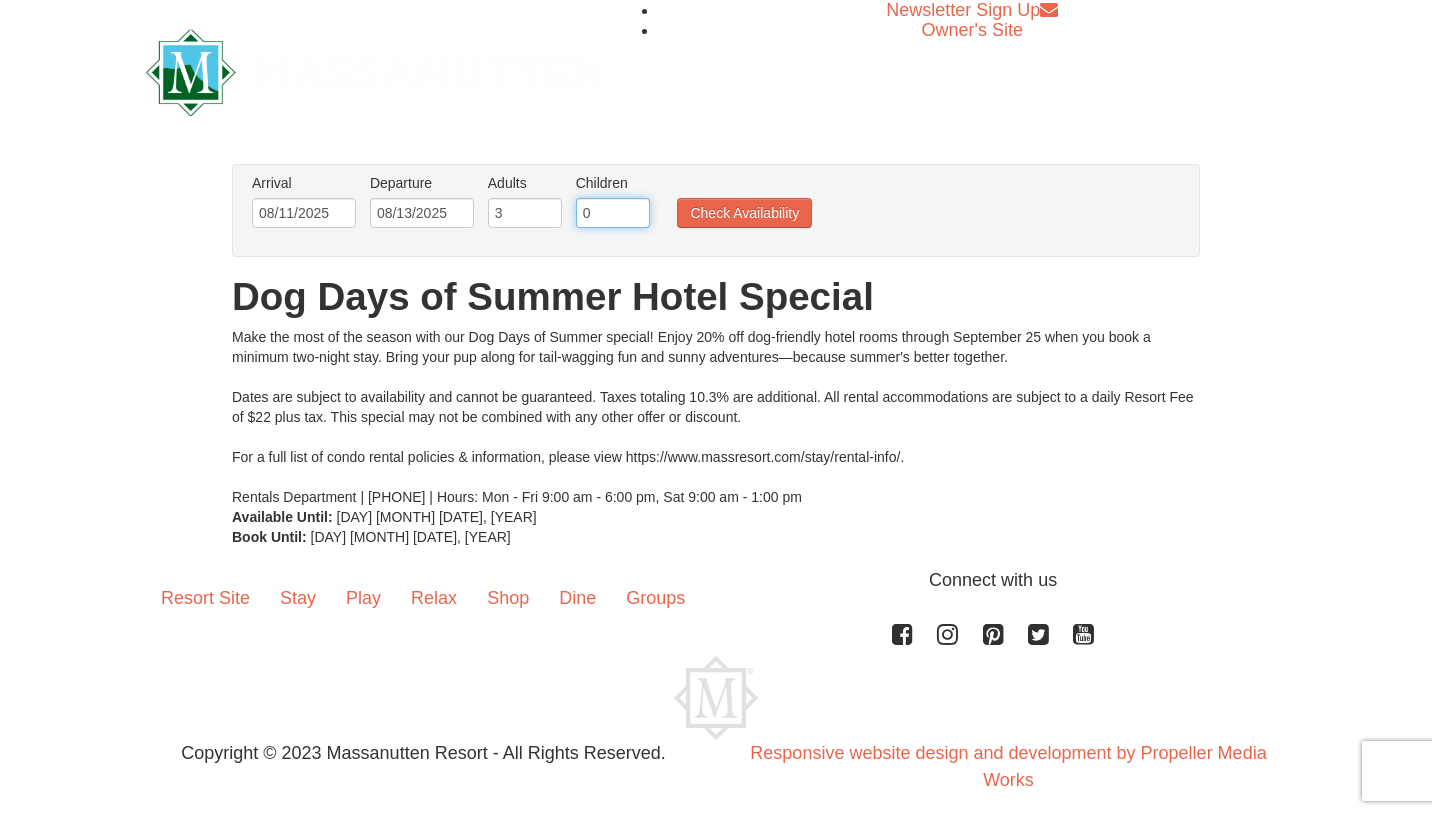 click on "0" at bounding box center [613, 213] 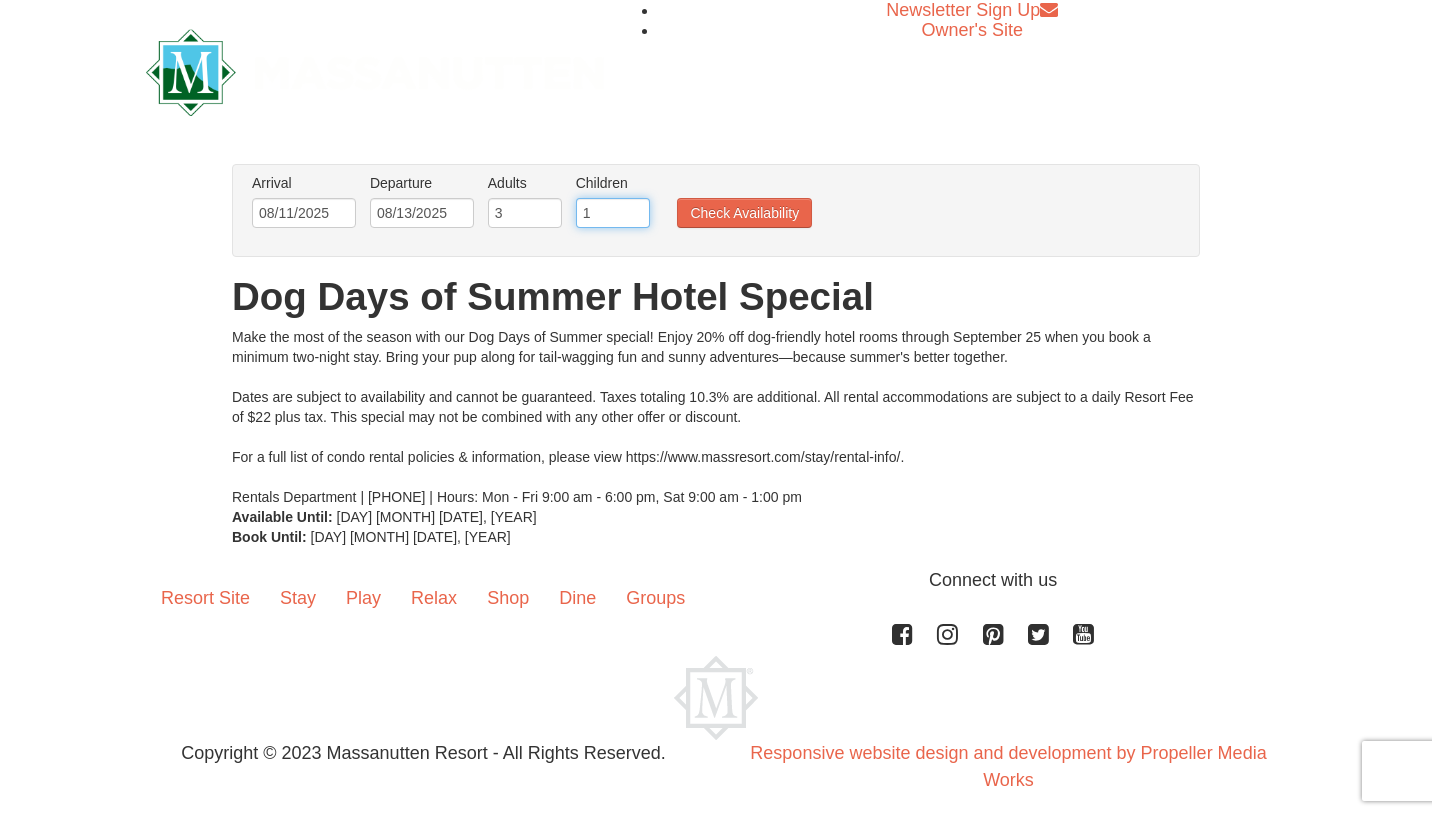 click on "1" at bounding box center [613, 213] 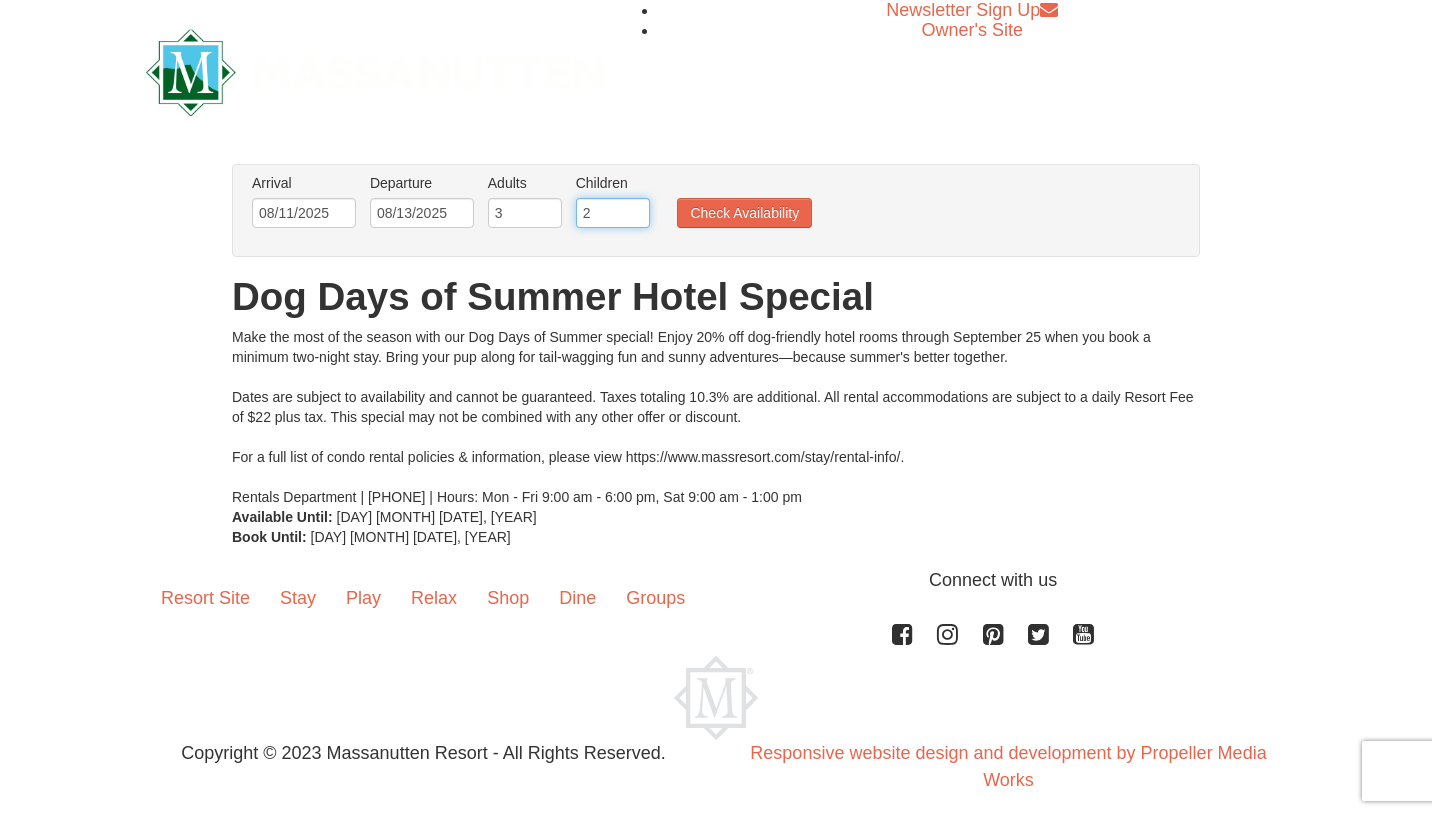 click on "2" at bounding box center [613, 213] 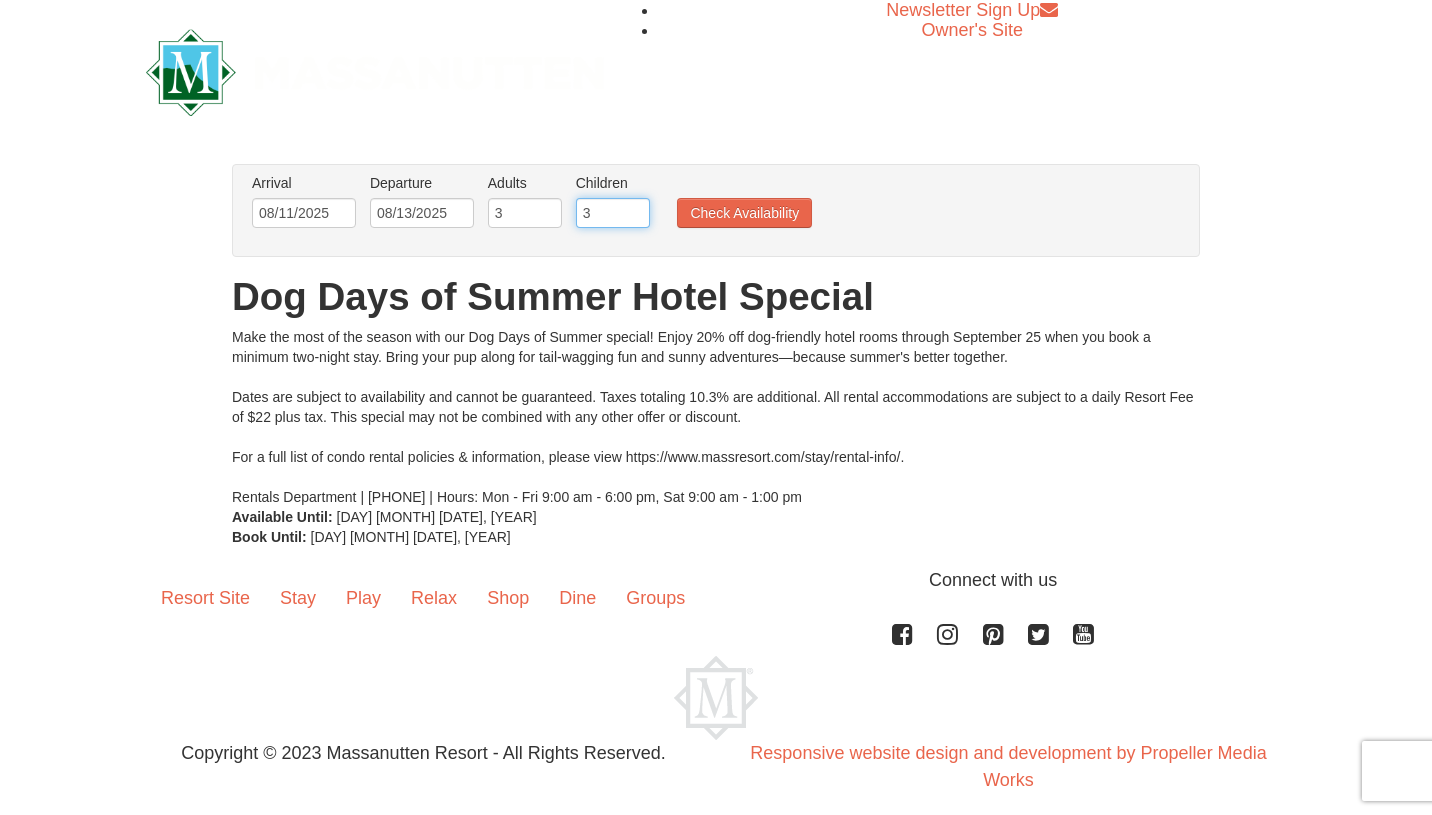 type on "3" 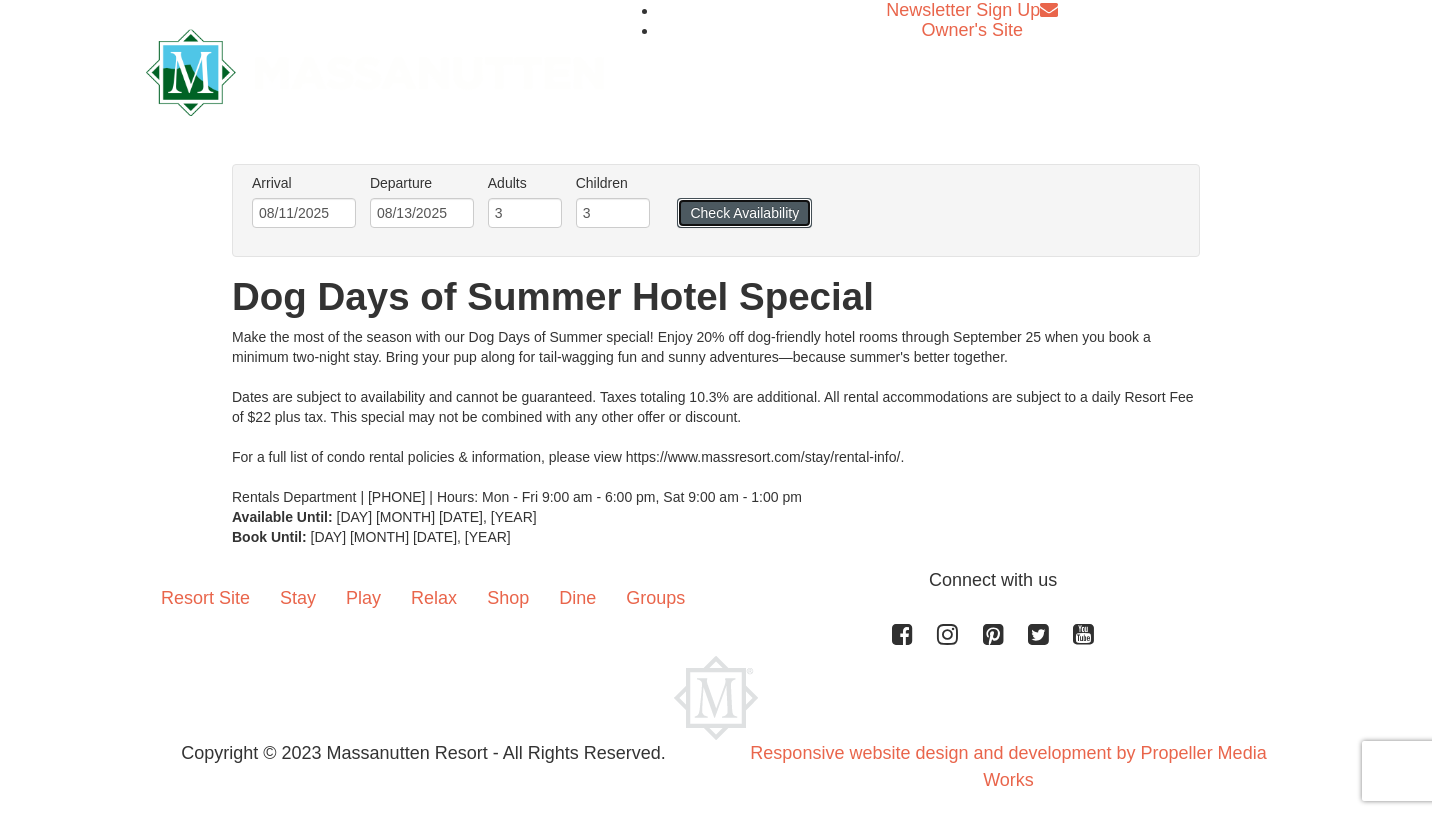 click on "Check Availability" at bounding box center (744, 213) 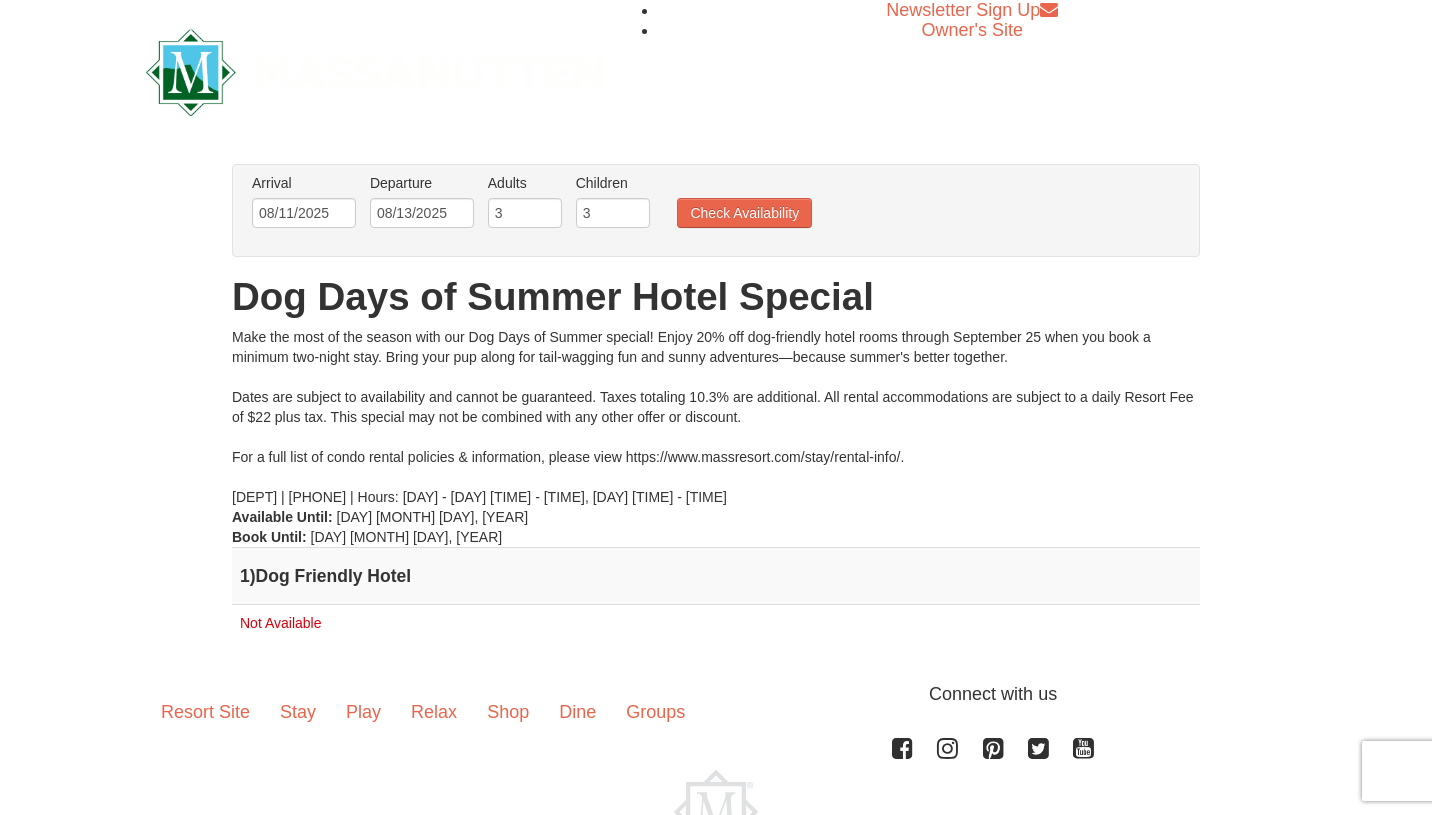 scroll, scrollTop: 0, scrollLeft: 0, axis: both 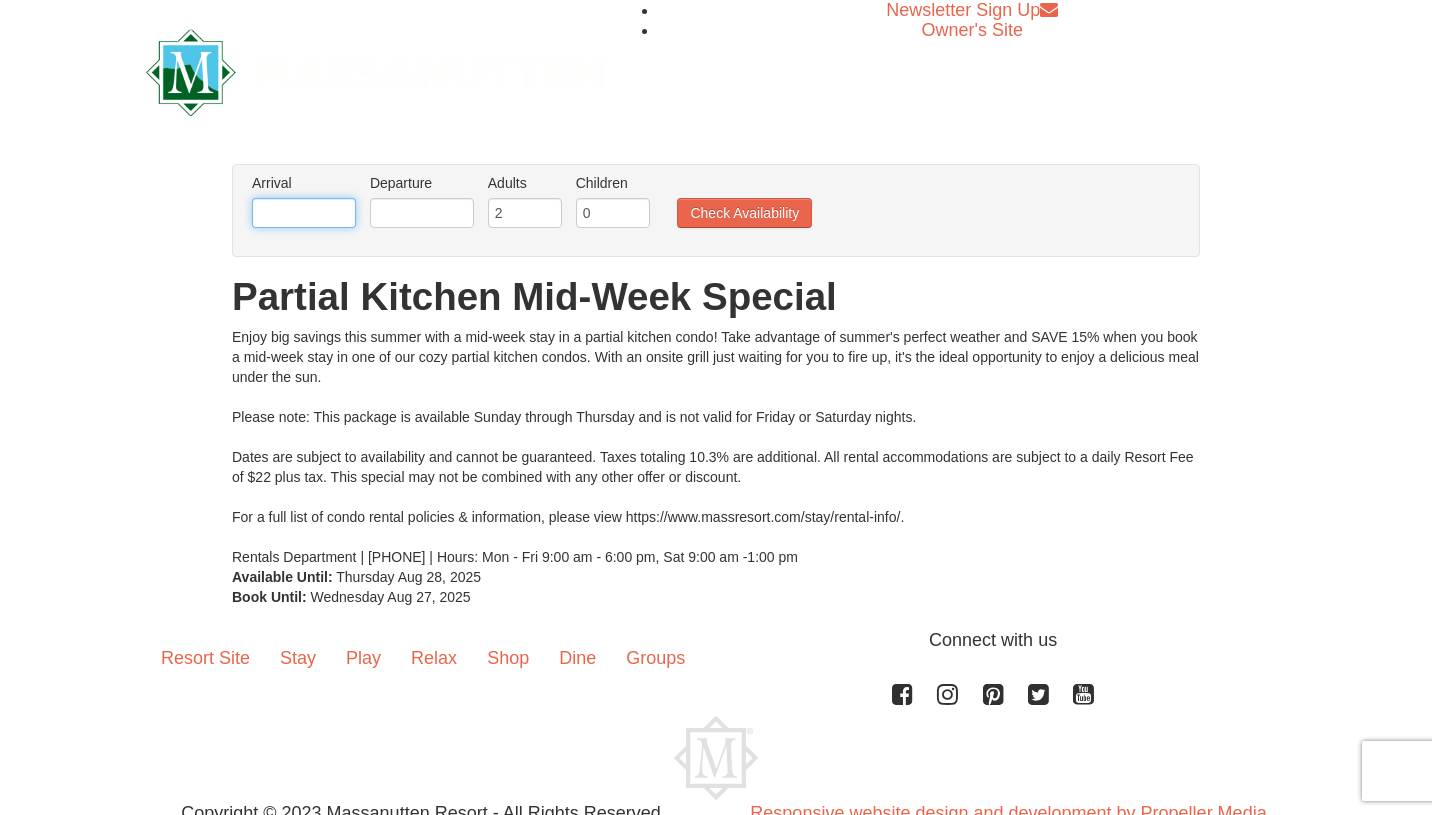 click at bounding box center [304, 213] 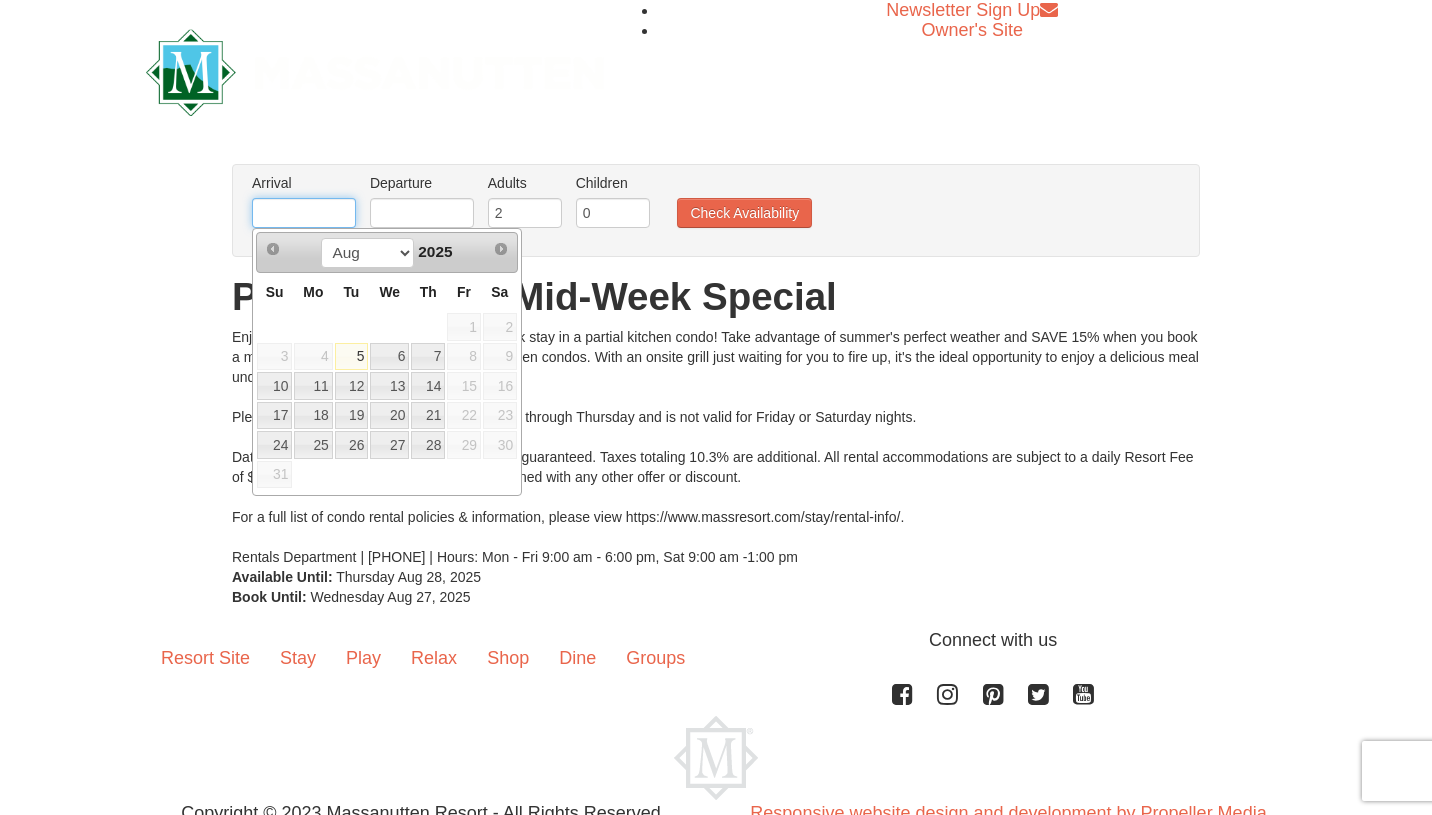 type on "08/11/2025" 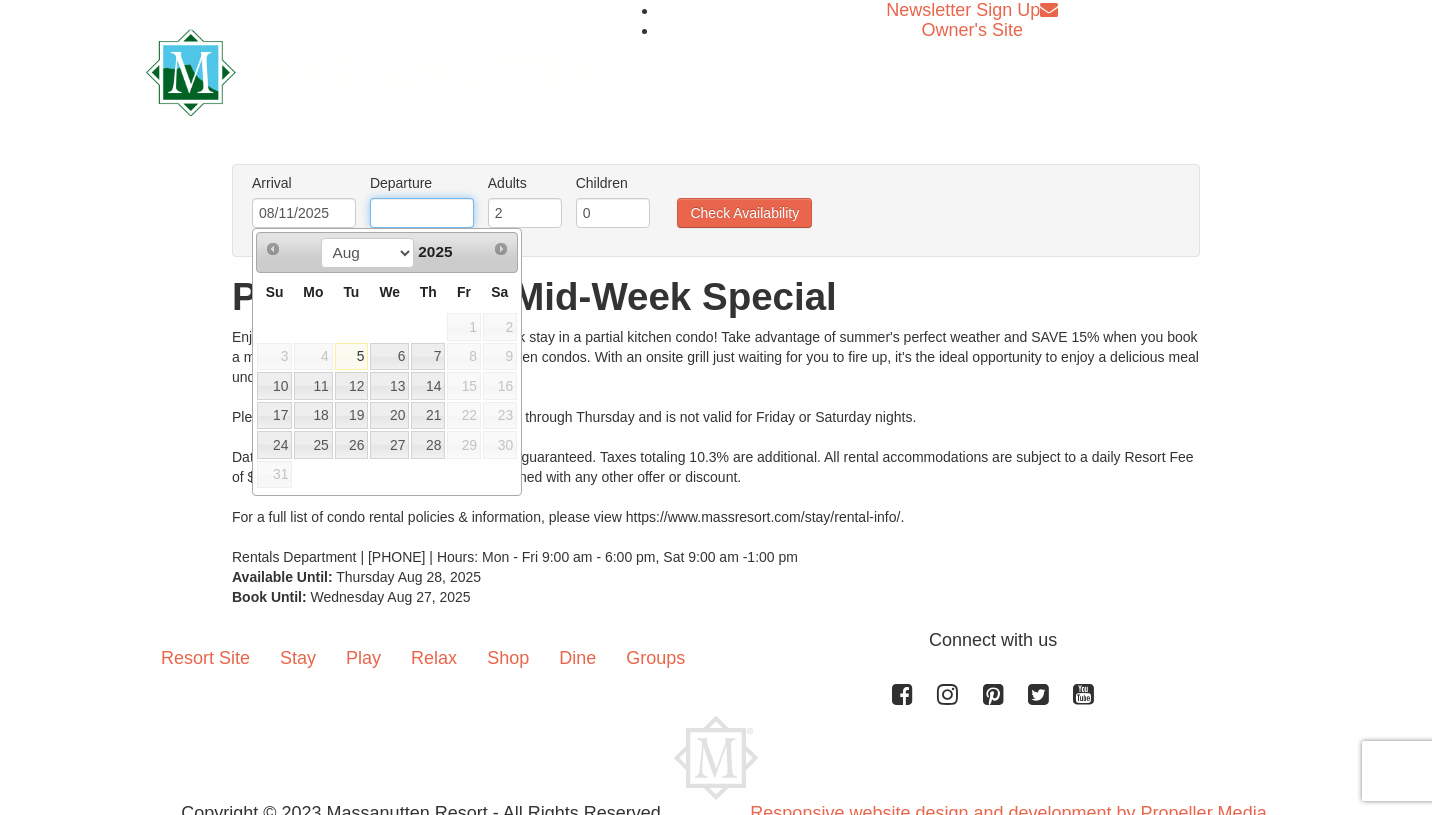type on "08/13/2025" 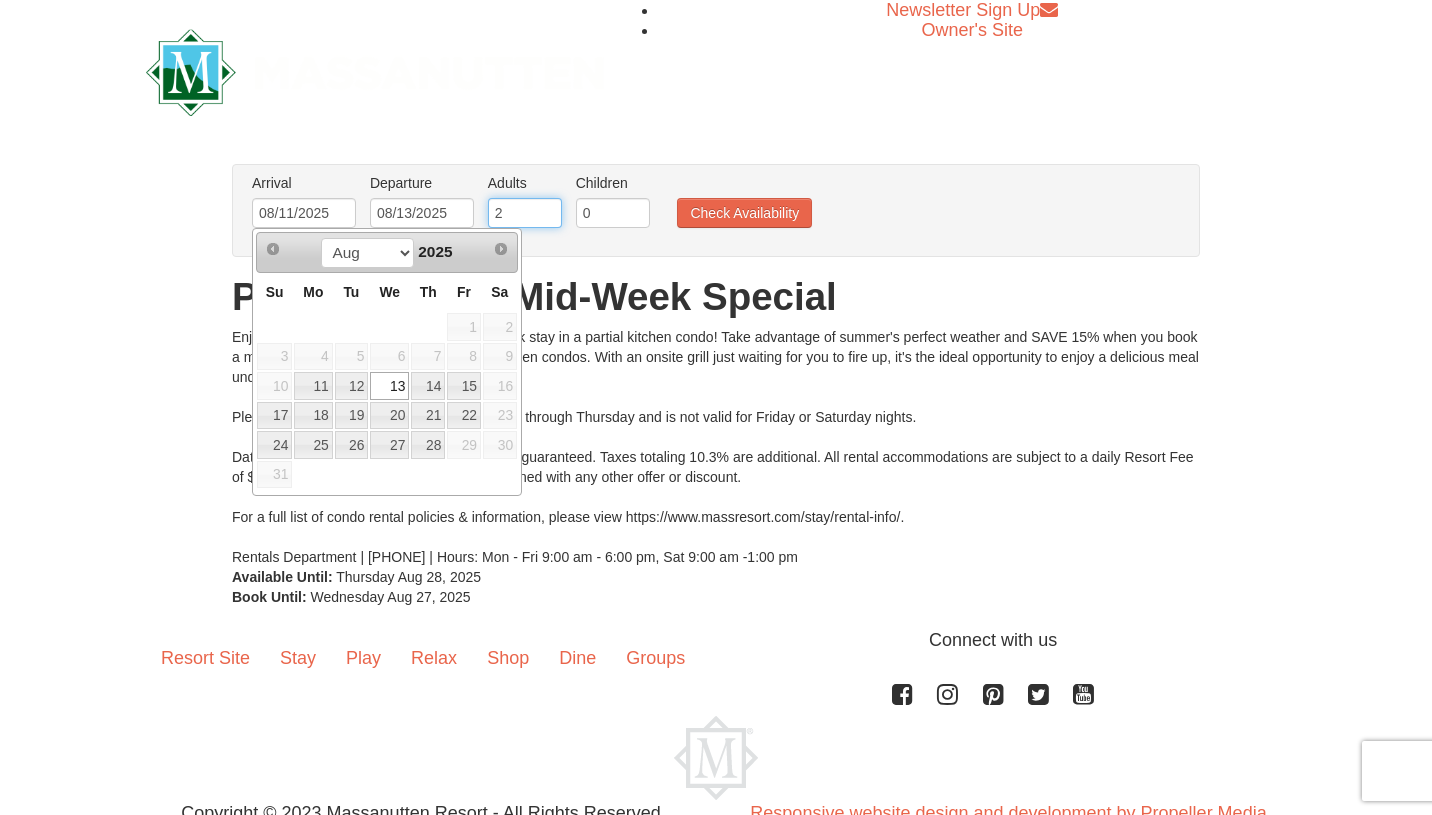 click on "2" at bounding box center (525, 213) 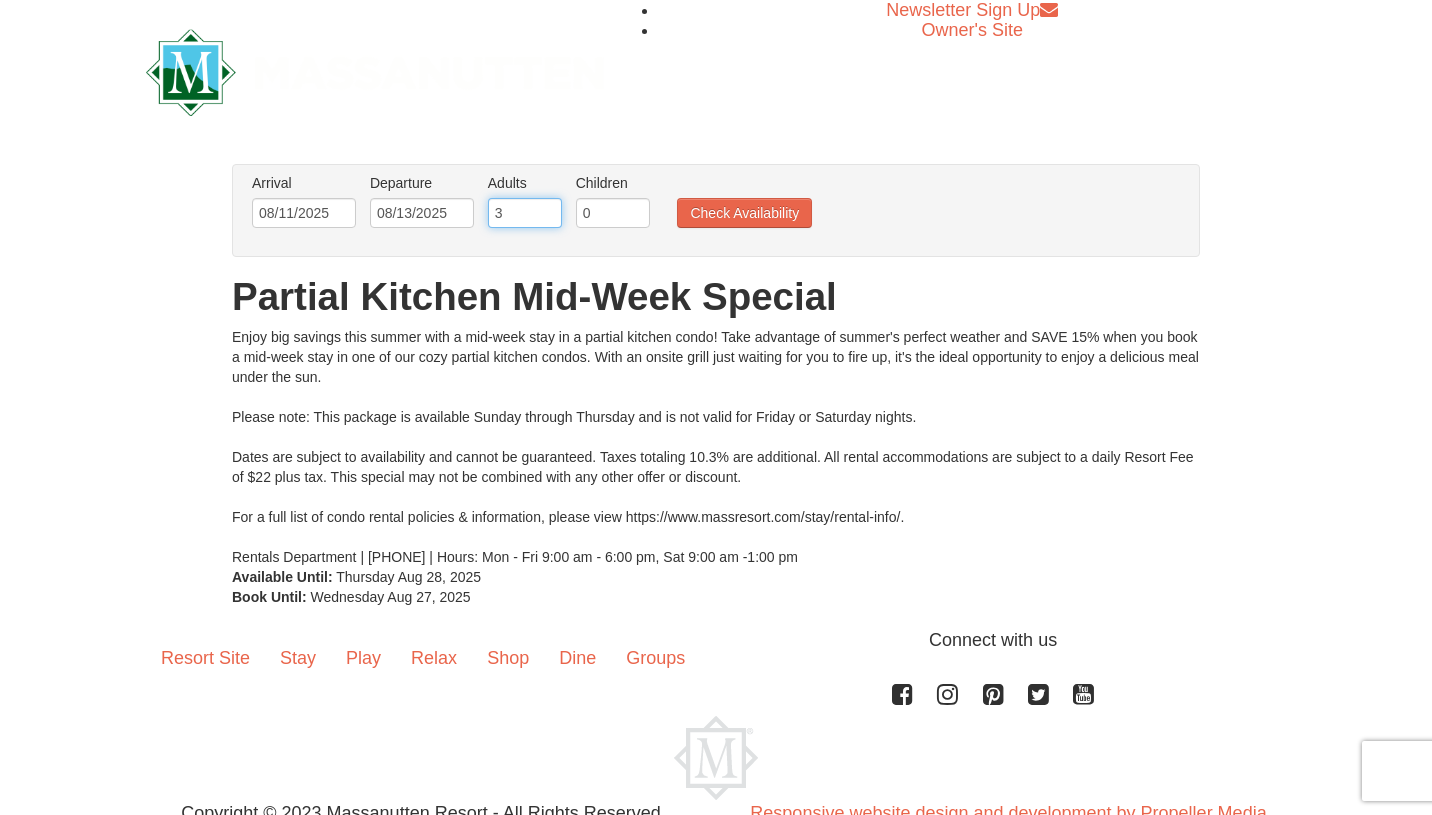 type on "3" 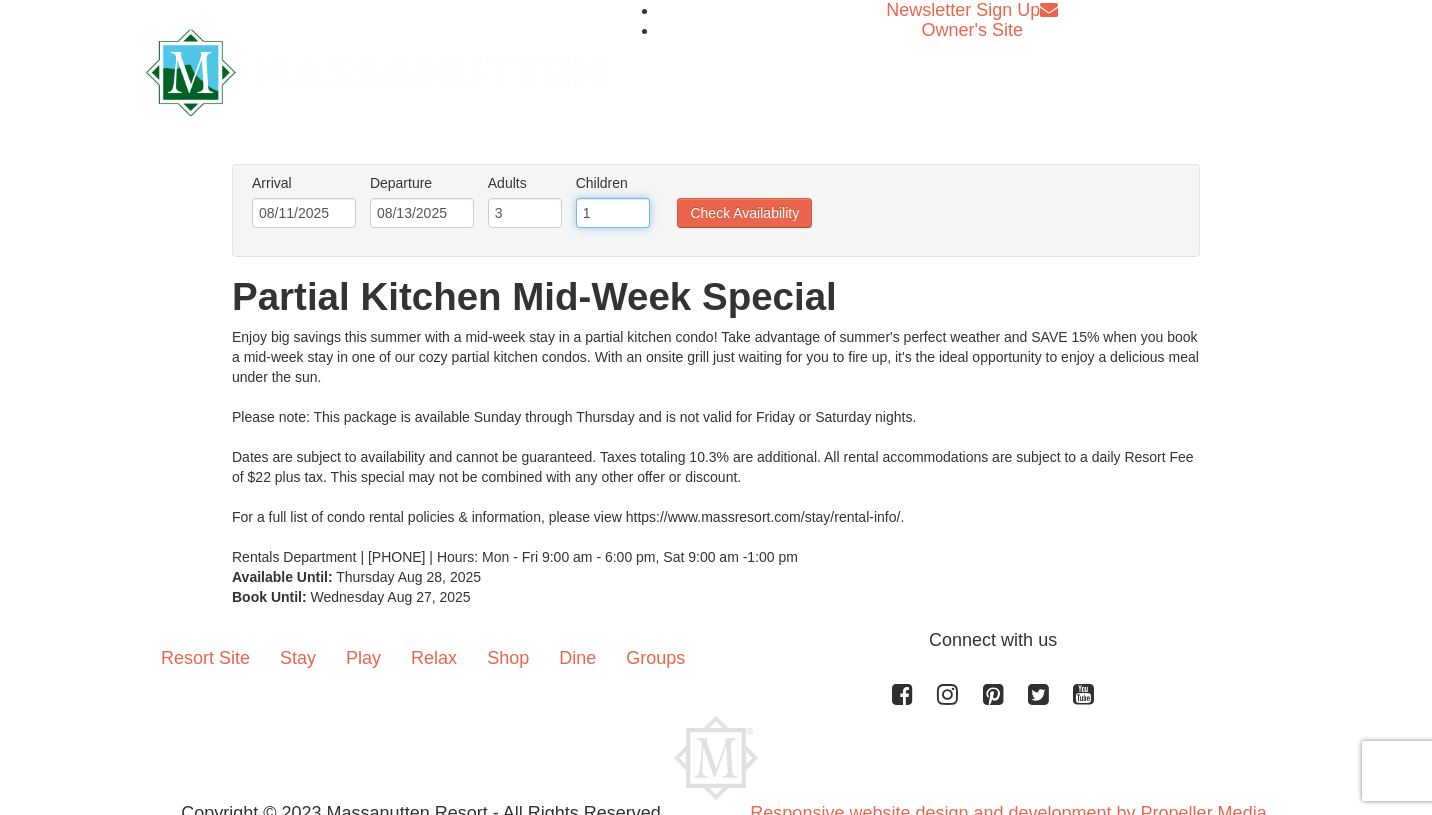 click on "1" at bounding box center (613, 213) 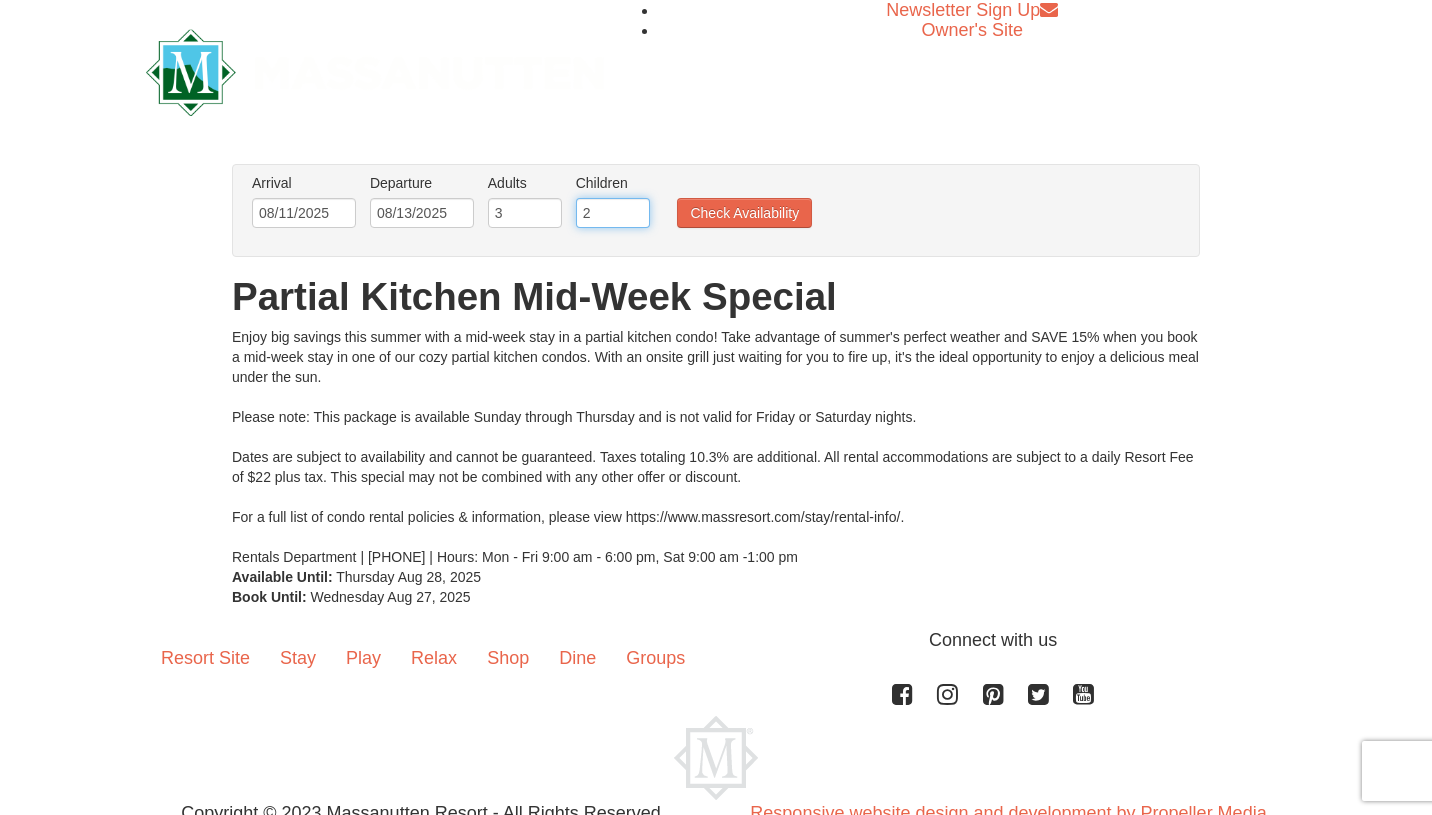 click on "2" at bounding box center (613, 213) 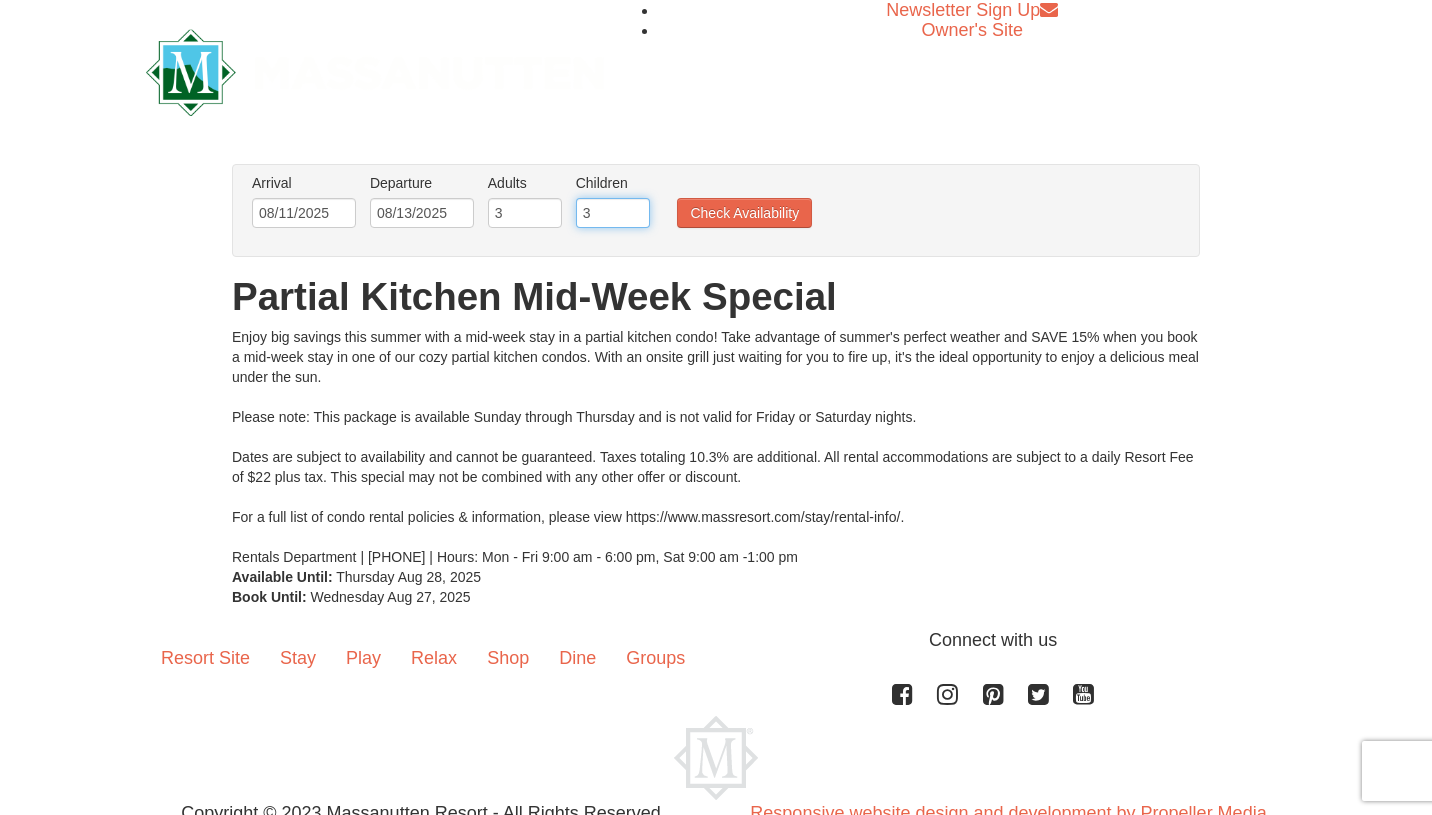 type on "3" 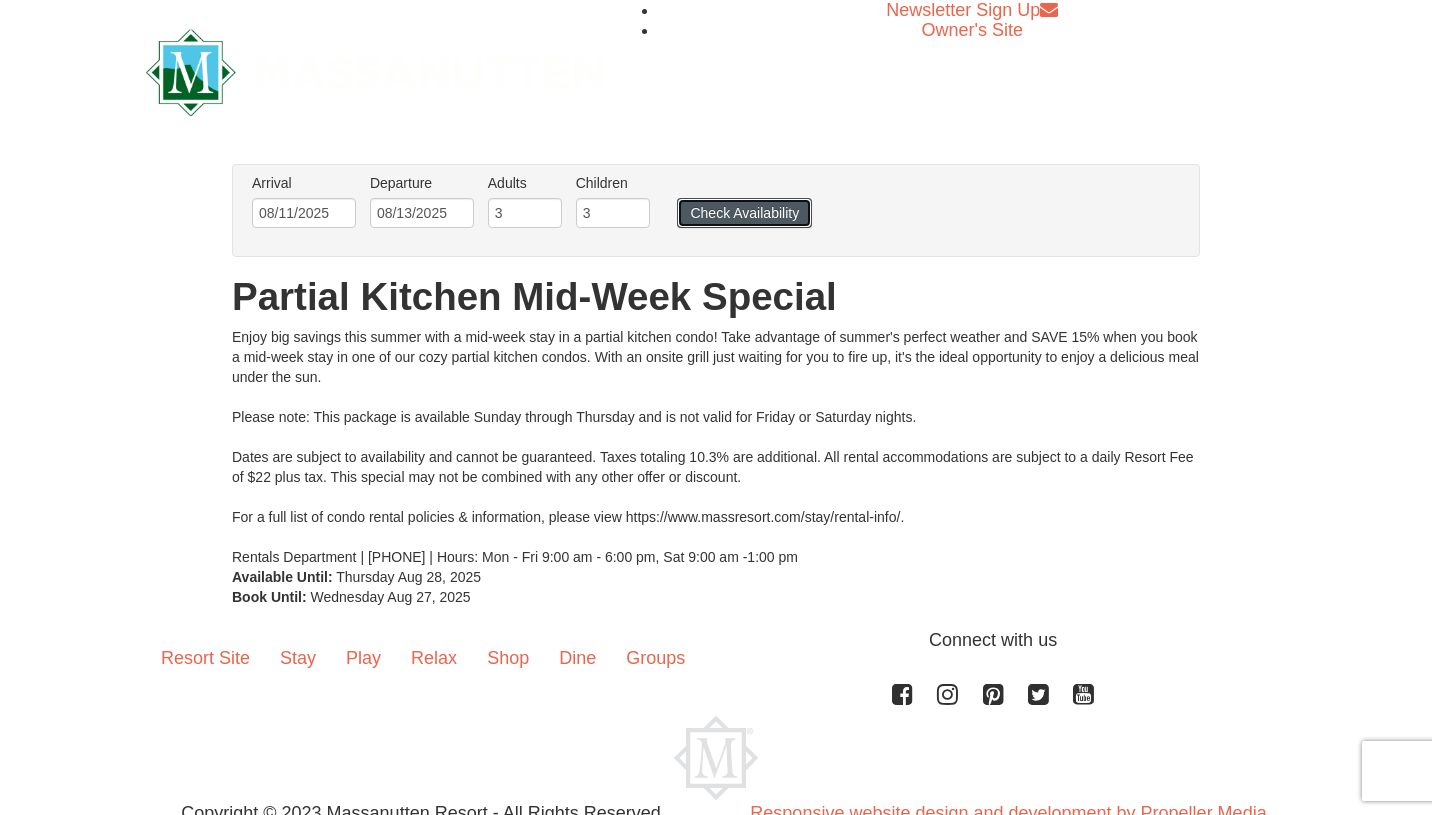 click on "Check Availability" at bounding box center (744, 213) 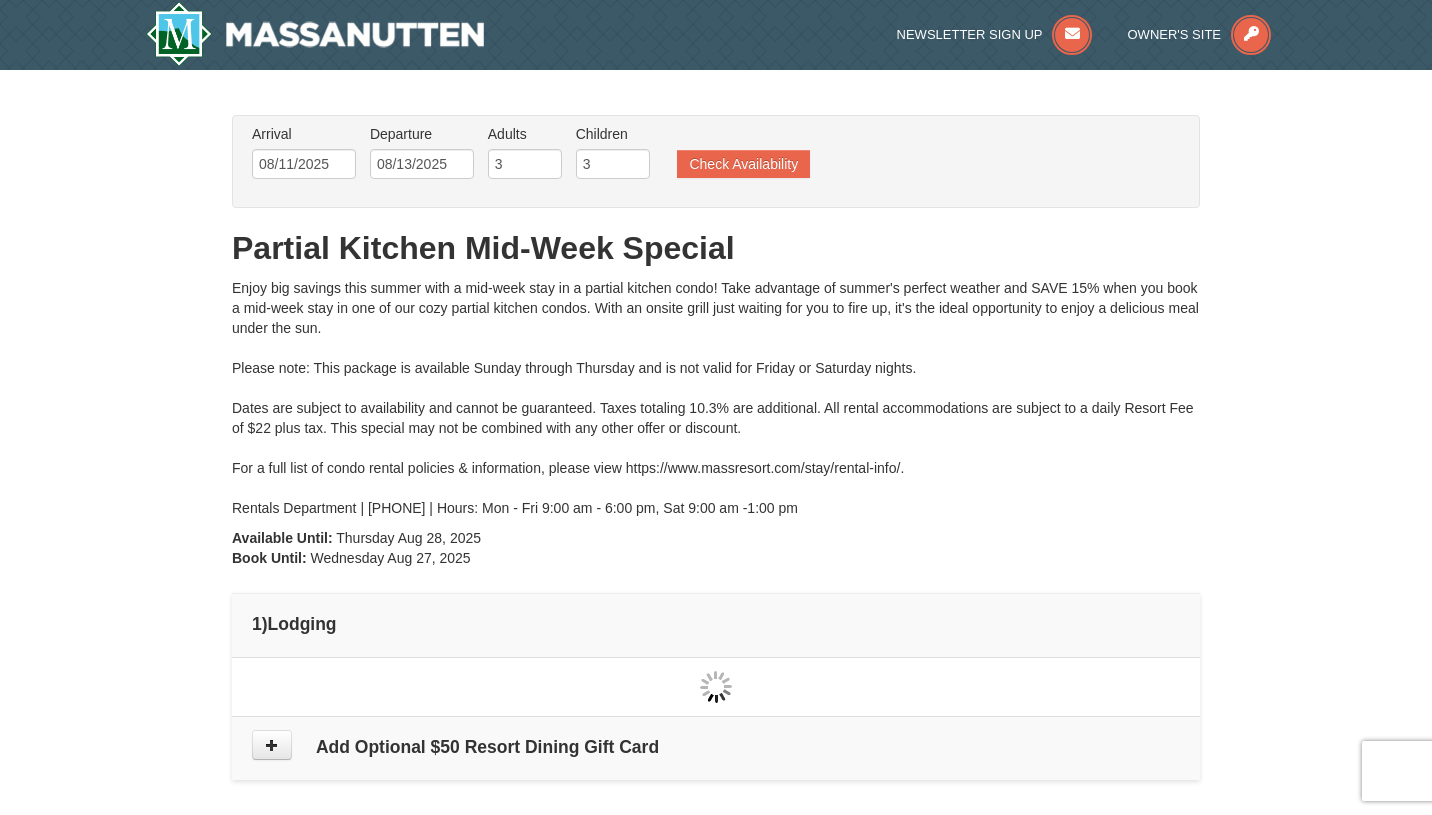 scroll, scrollTop: 0, scrollLeft: 0, axis: both 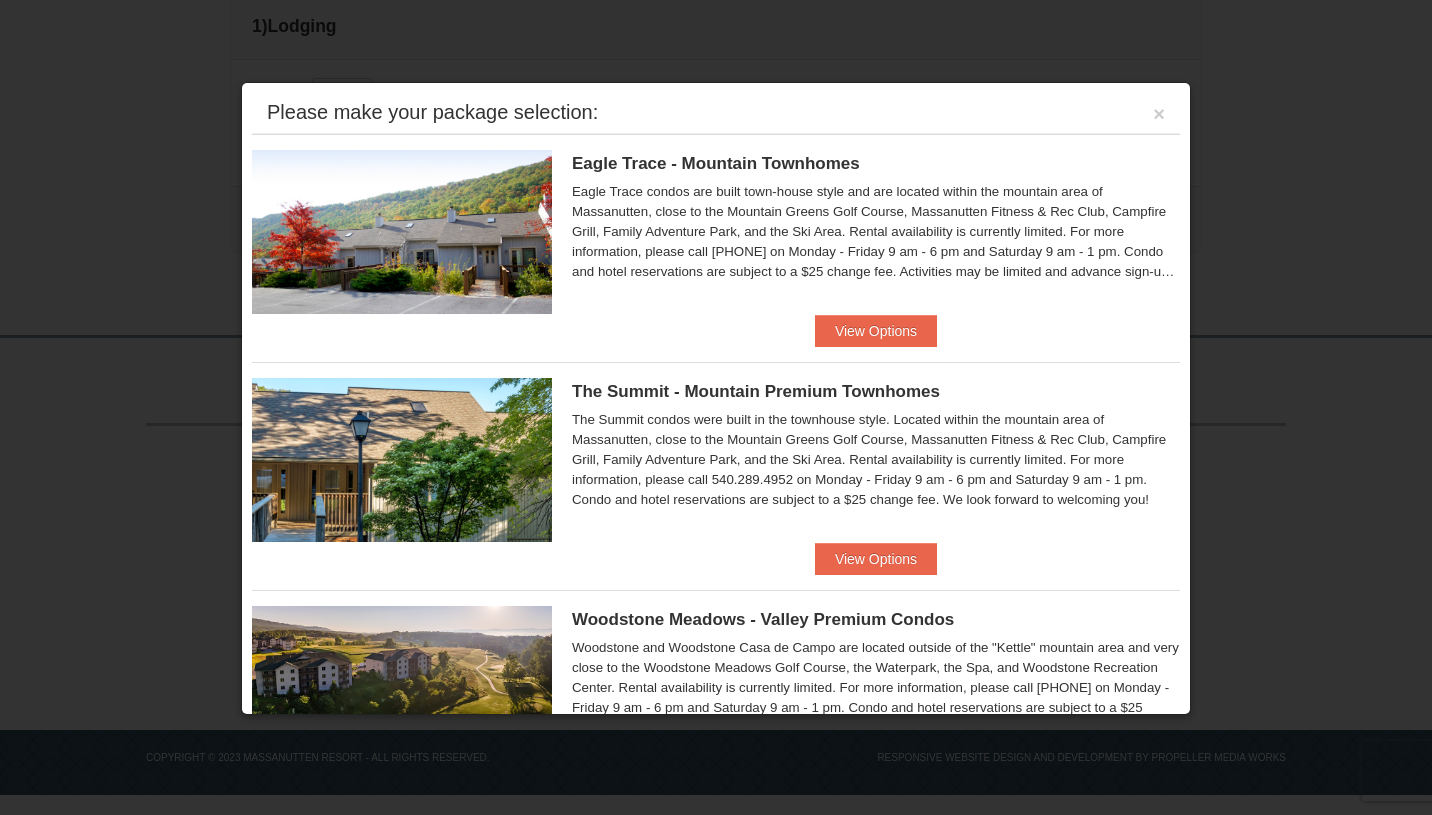 click on "The Summit condos were built in the townhouse style. Located within the mountain area of Massanutten, close to the Mountain Greens Golf Course, Massanutten Fitness & Rec Club, Campfire Grill, Family Adventure Park, and the Ski Area.
Rental availability is currently limited. For more information, please call 540.289.4952 on Monday - Friday 9 am - 6 pm and Saturday 9 am - 1 pm. Condo and hotel reservations are subject to a $25 change fee.
We look forward to welcoming you!" at bounding box center [876, 460] 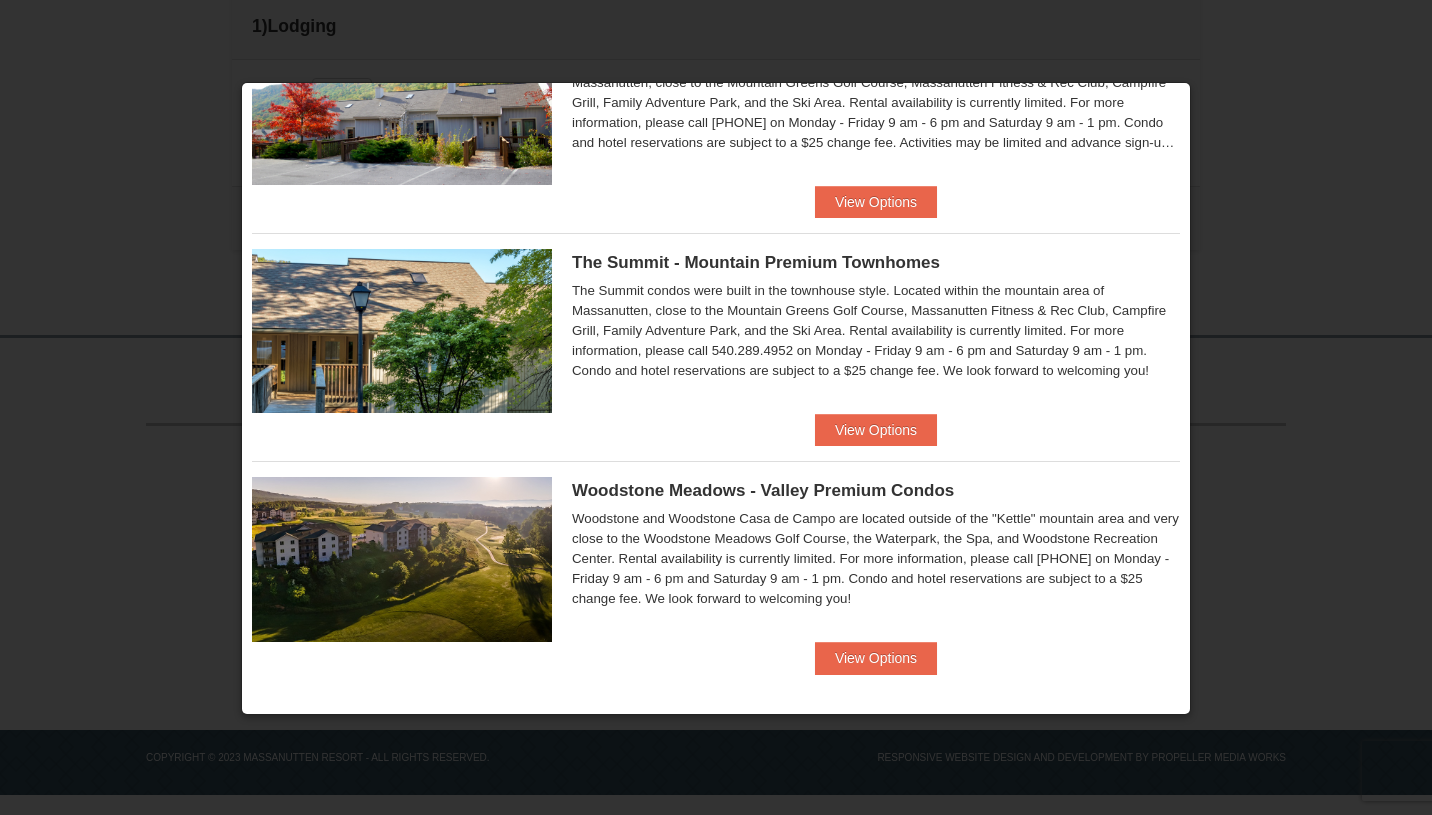 scroll, scrollTop: 135, scrollLeft: 0, axis: vertical 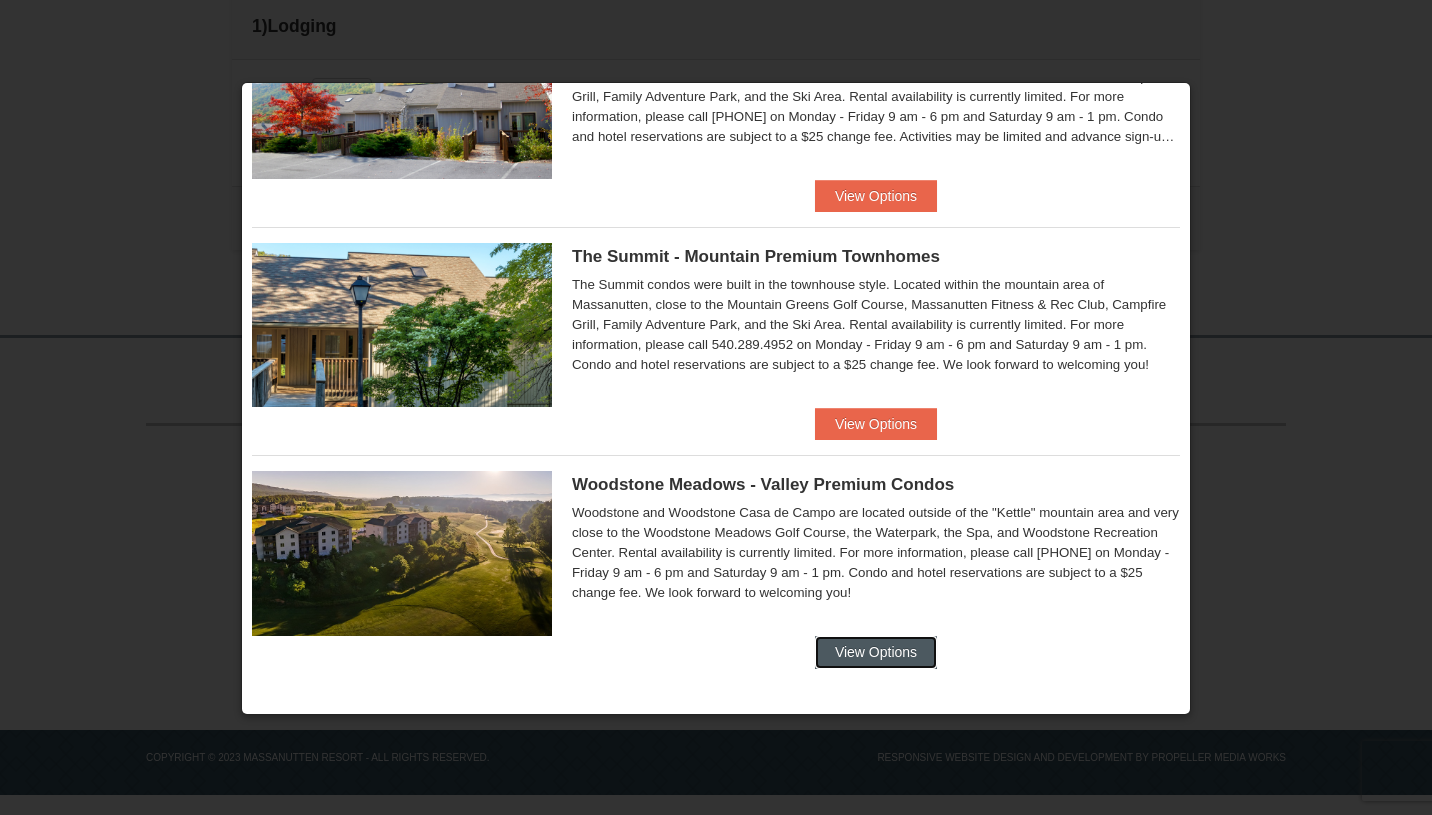 click on "View Options" at bounding box center (876, 652) 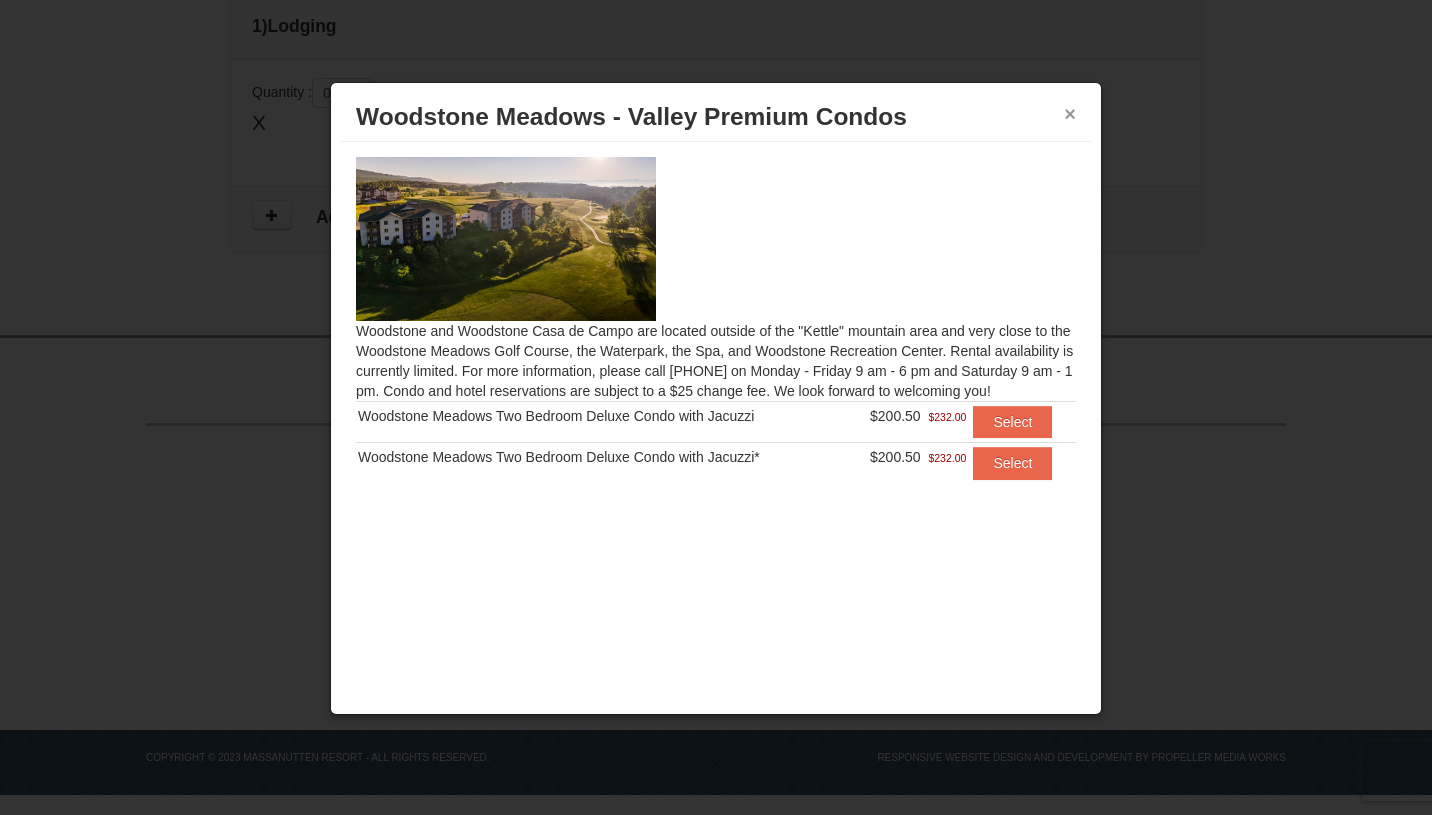click on "×" at bounding box center [1070, 114] 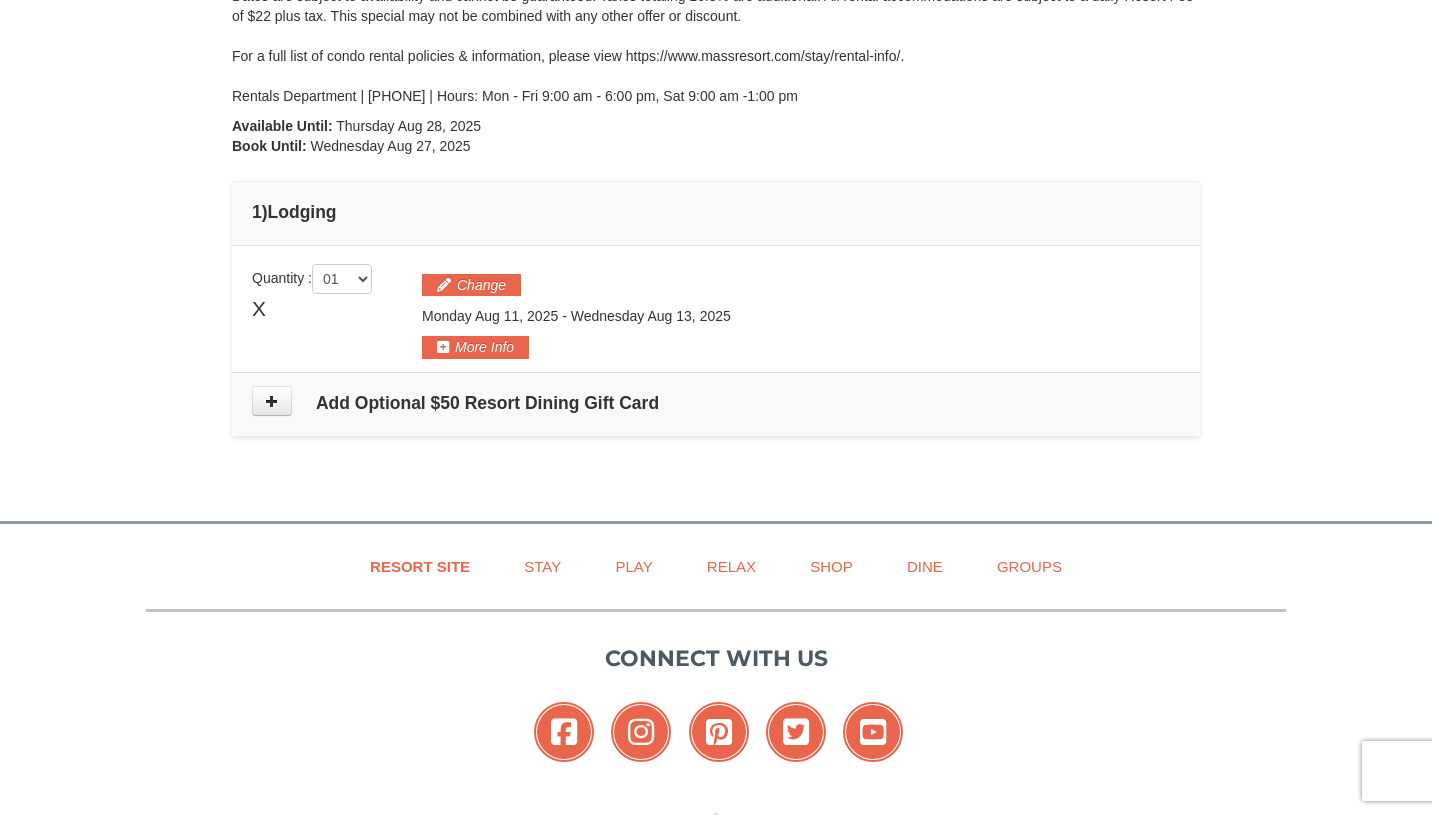 scroll, scrollTop: 398, scrollLeft: 0, axis: vertical 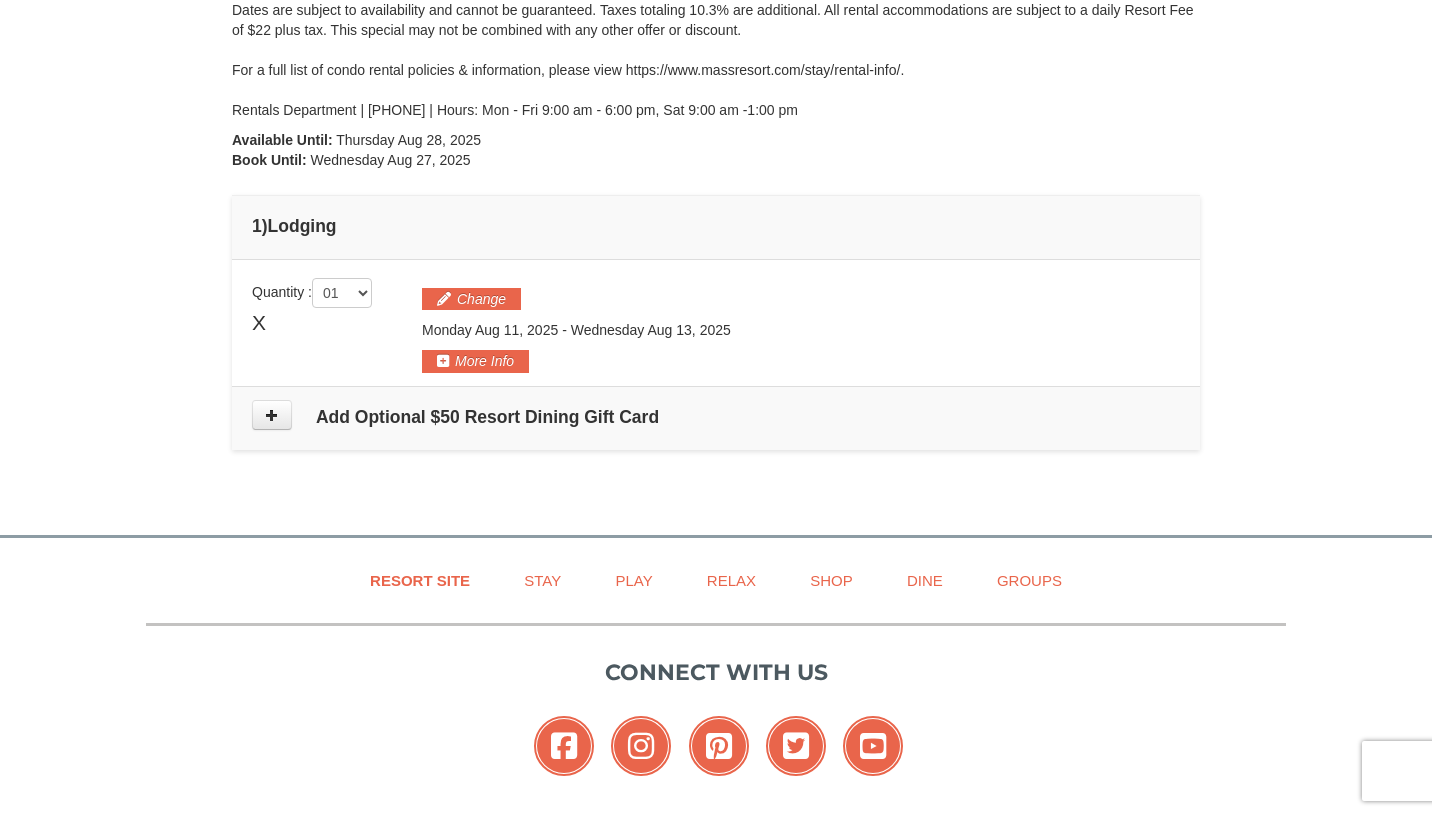 click on "×
From:
To:
Adults:
3
Children:
3
Change
Arrival Please format dates MM/DD/YYYY Please format dates MM/DD/YYYY
08/11/2025
Departure Please format dates MM/DD/YYYY Please format dates MM/DD/YYYY
08/13/2025
Adults 3" at bounding box center [716, 93] 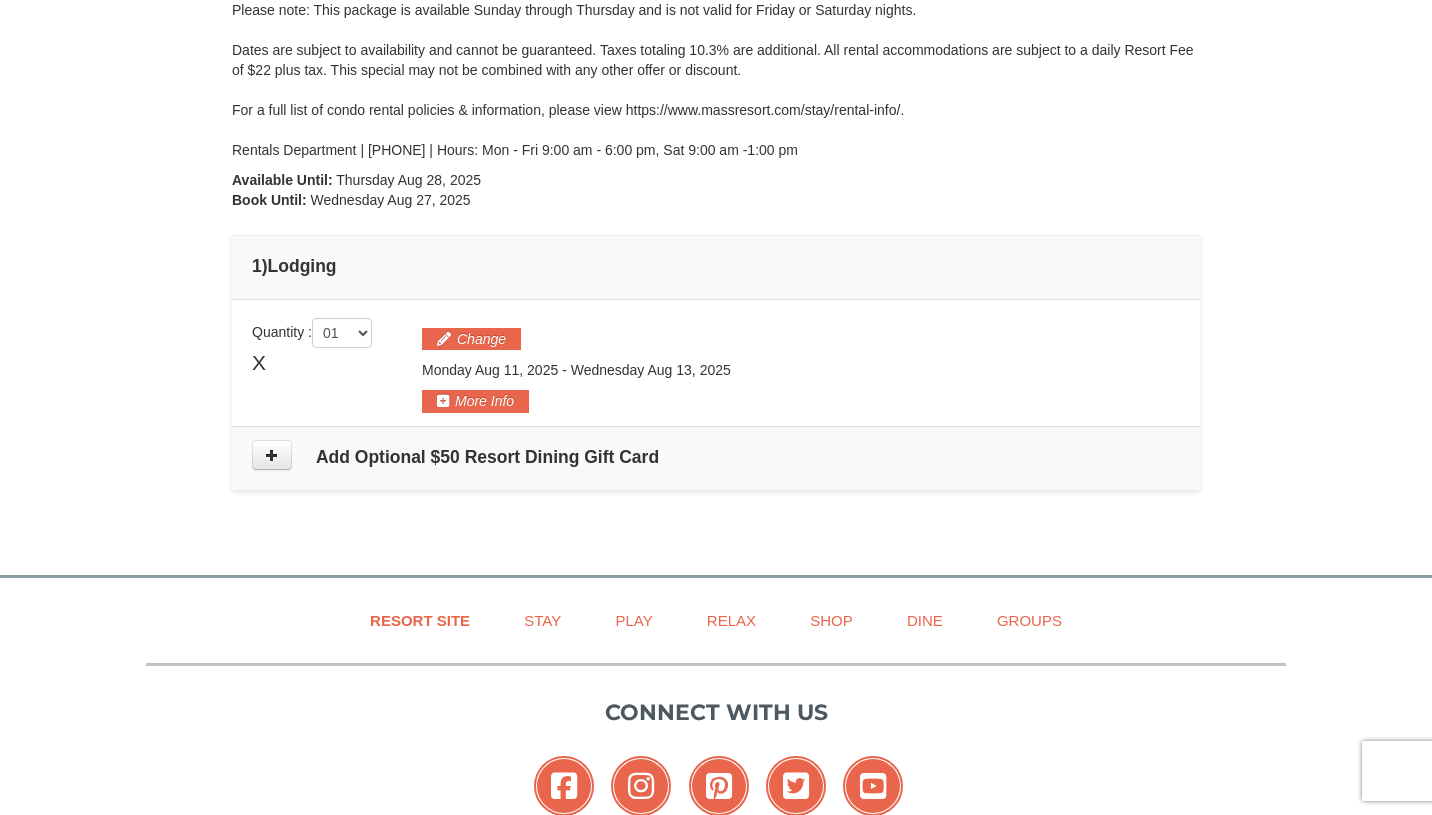 scroll, scrollTop: 0, scrollLeft: 0, axis: both 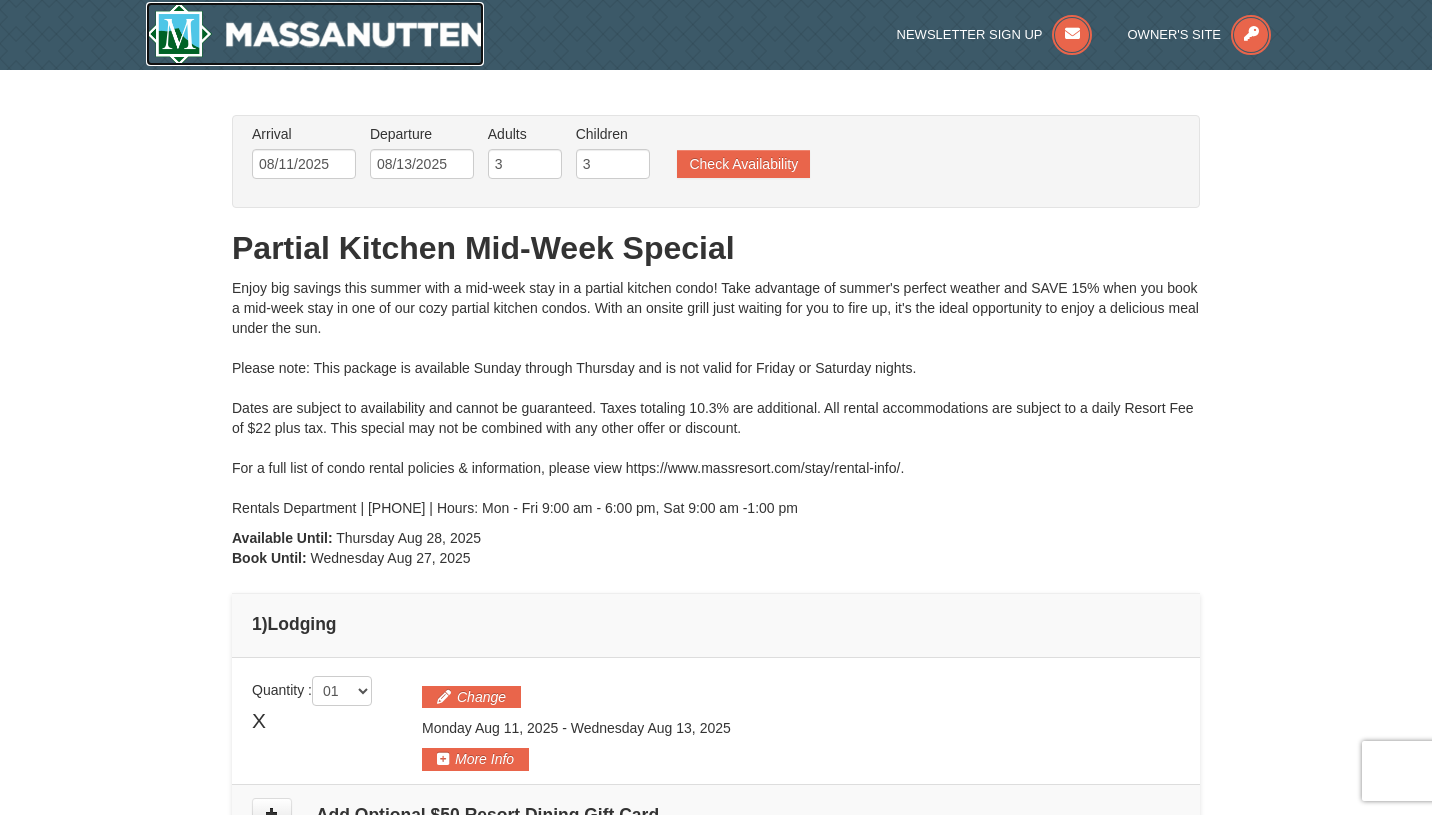 click at bounding box center [315, 34] 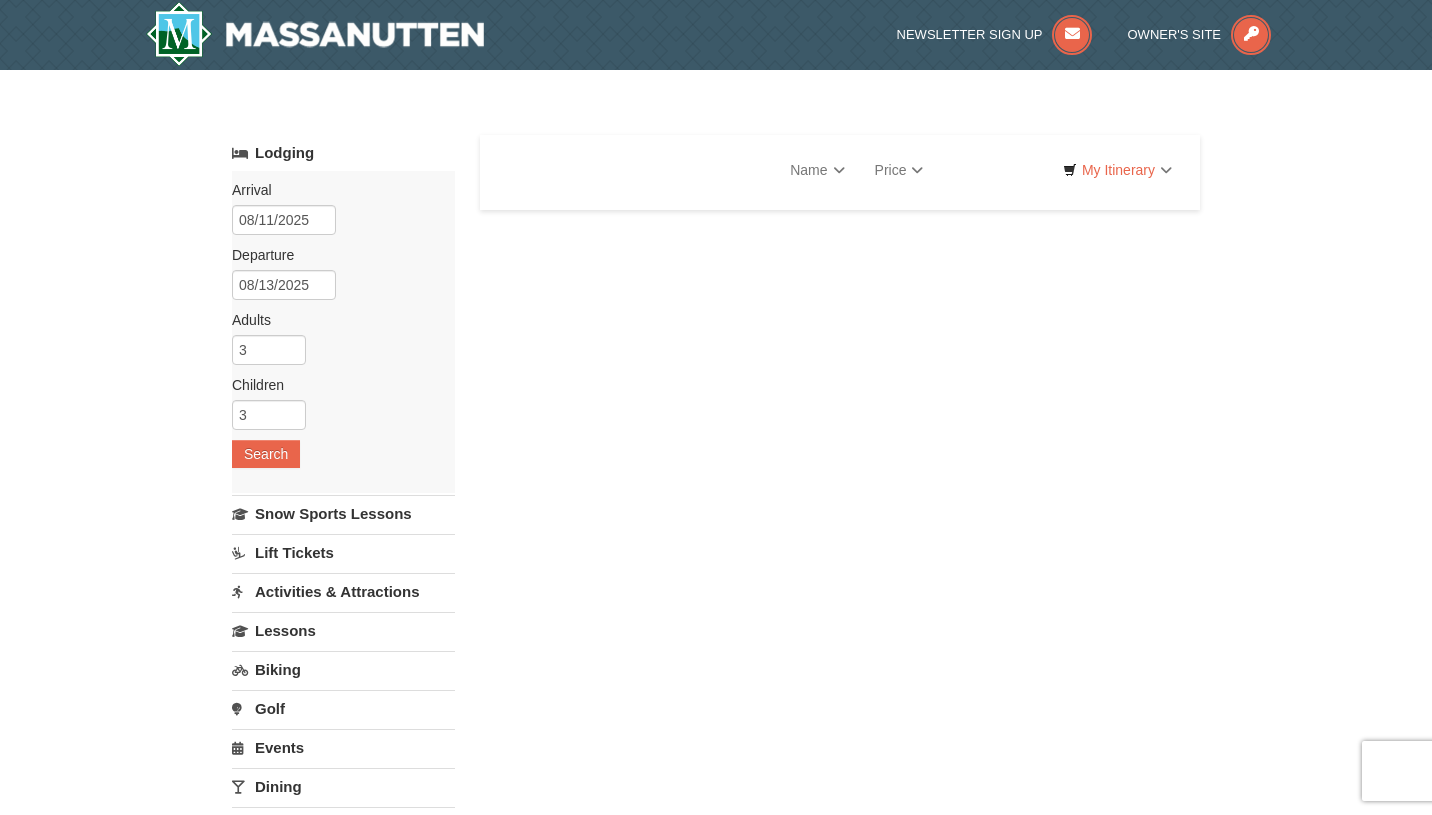 scroll, scrollTop: 0, scrollLeft: 0, axis: both 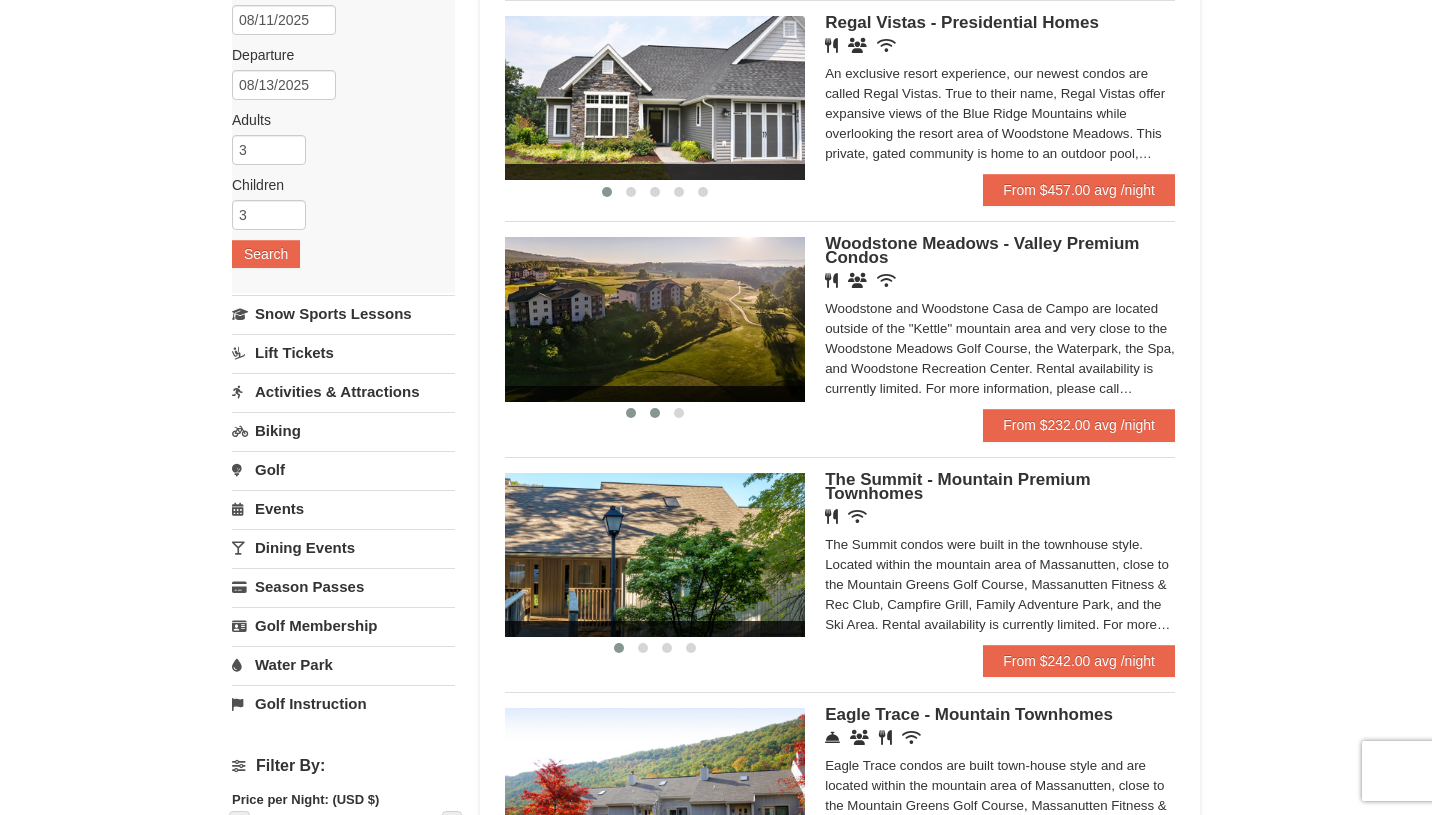 click at bounding box center (655, 413) 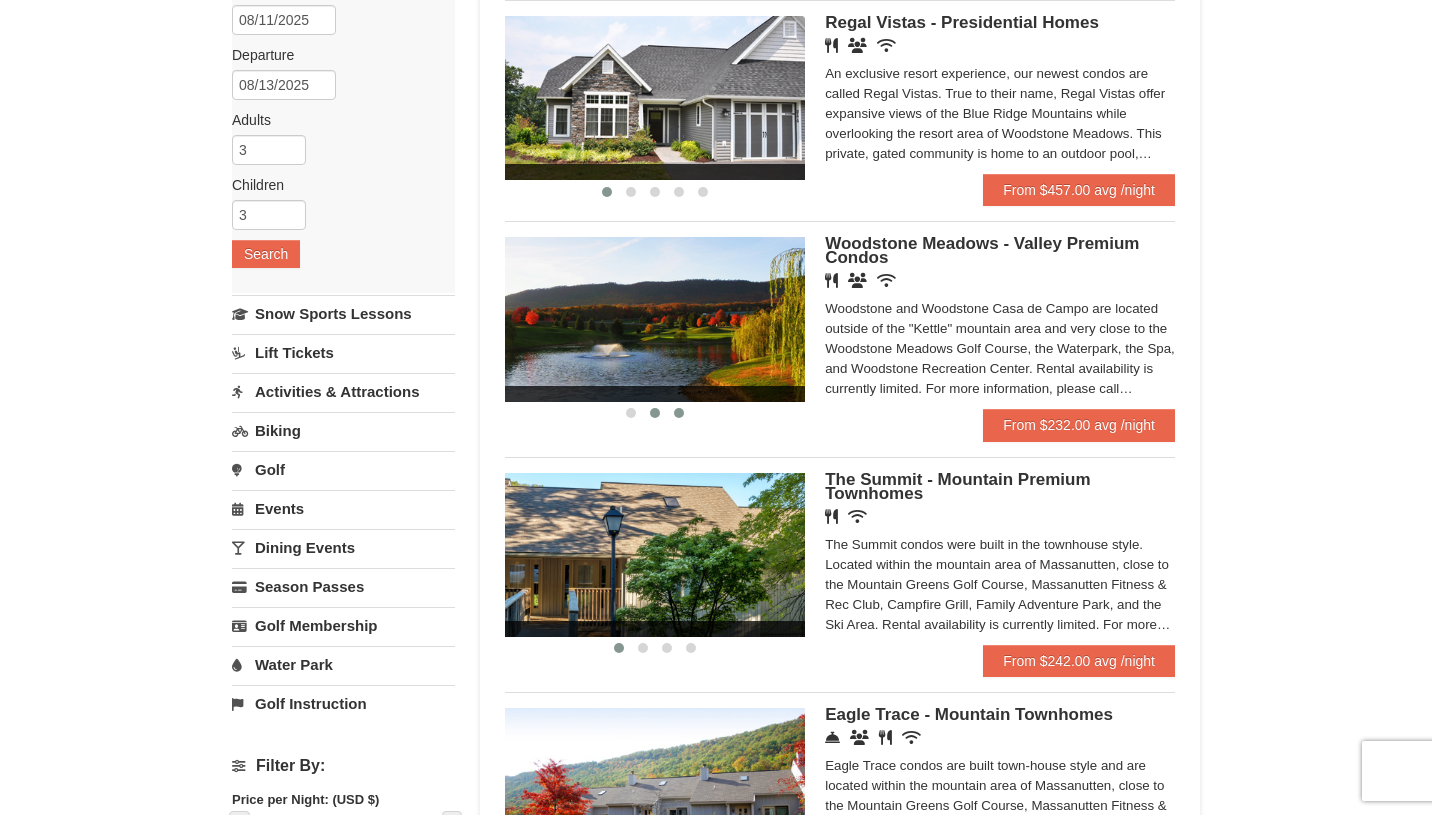 click at bounding box center (679, 413) 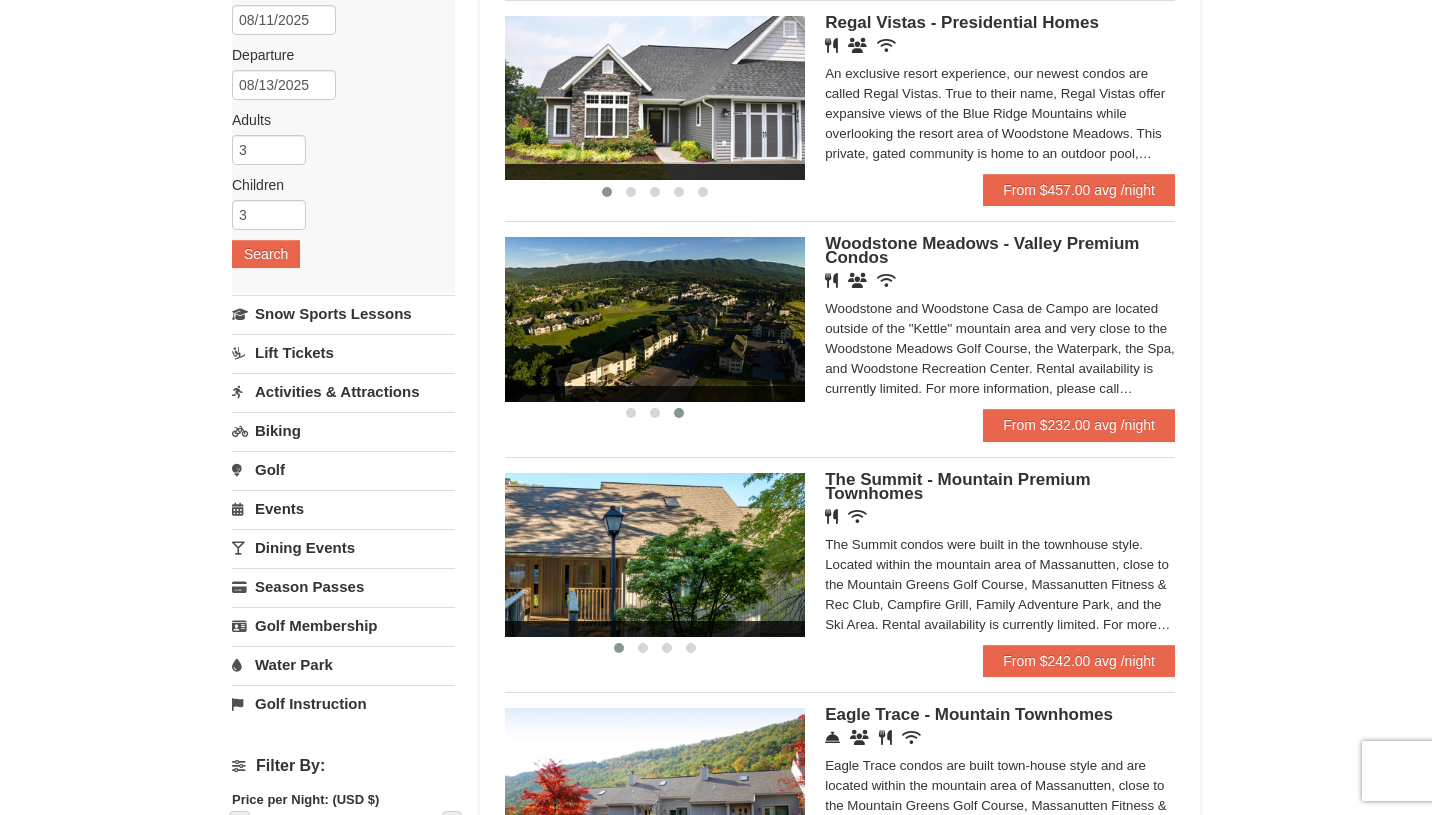 click on "Woodstone Meadows - Valley Premium Condos" at bounding box center (982, 250) 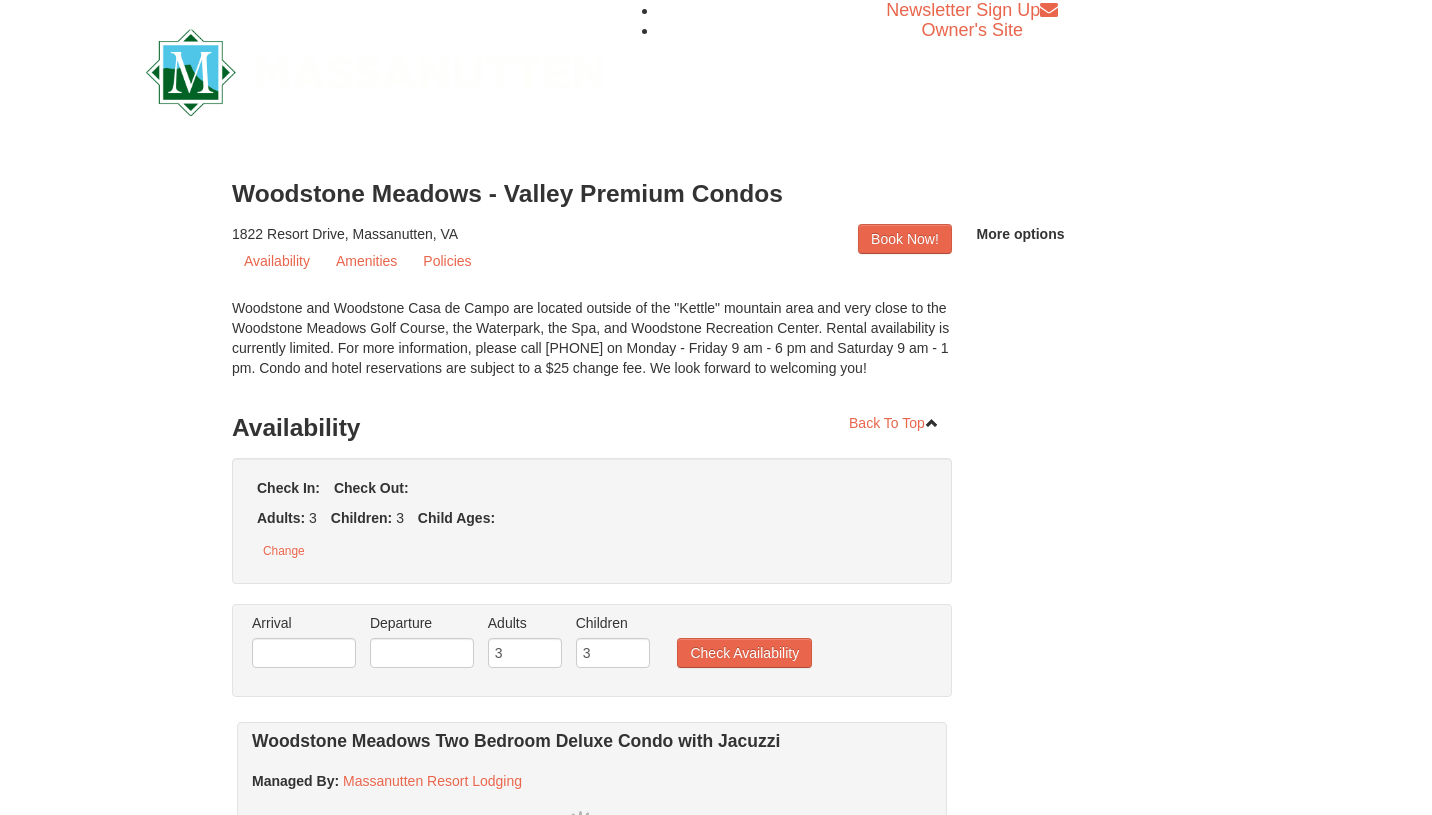 scroll, scrollTop: 0, scrollLeft: 0, axis: both 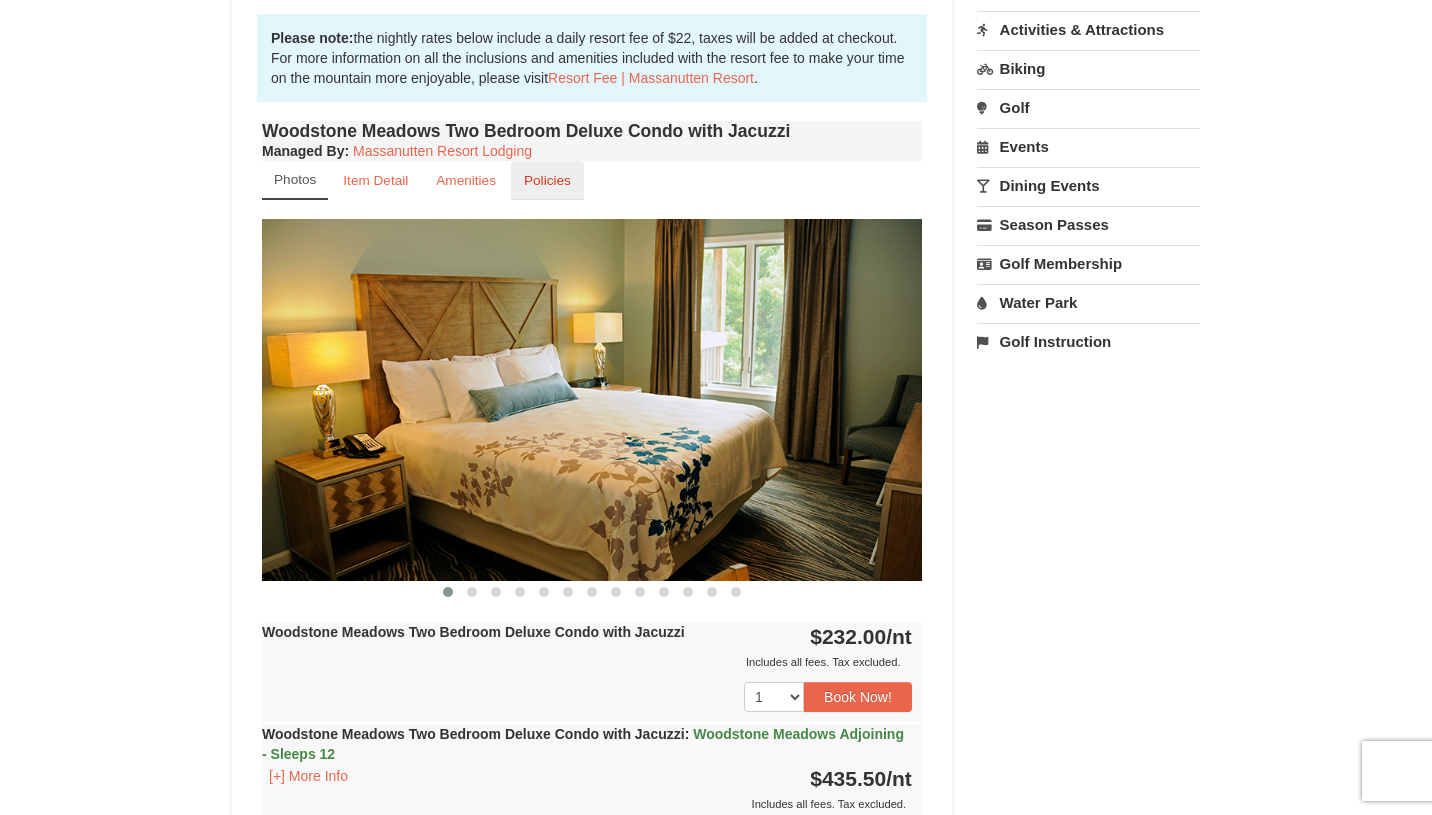 click on "Policies" at bounding box center [547, 180] 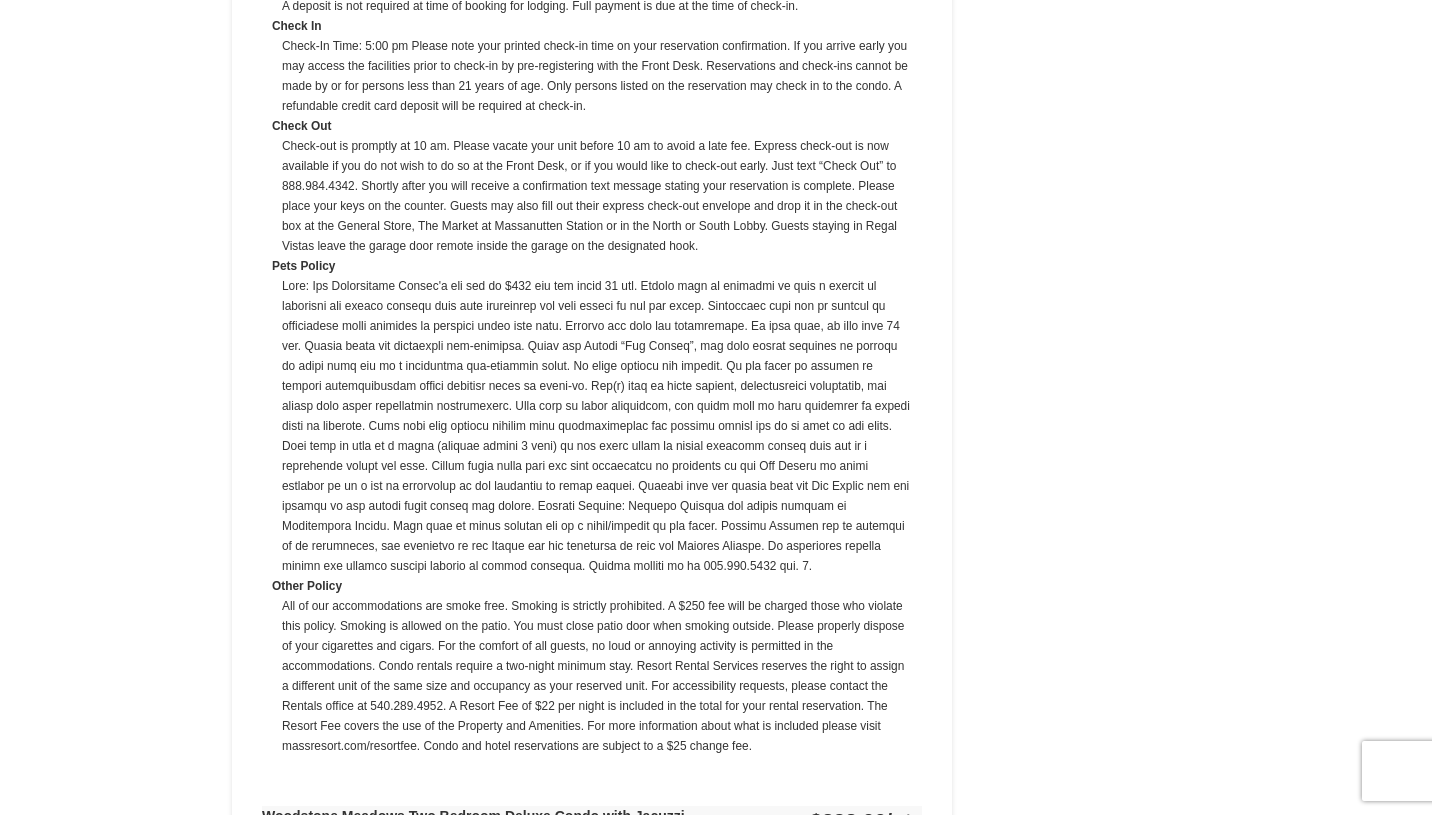 scroll, scrollTop: 1040, scrollLeft: 0, axis: vertical 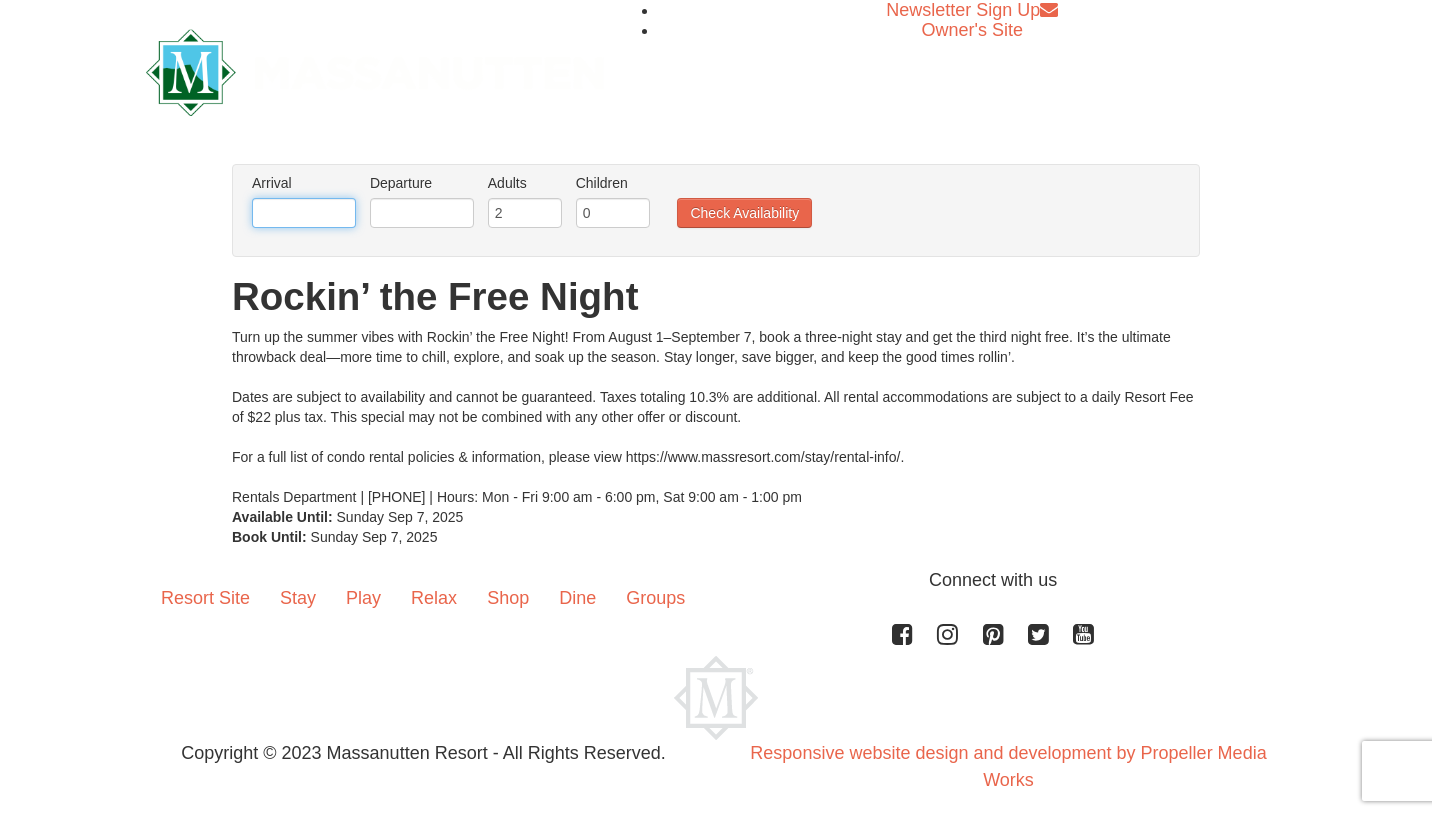 click at bounding box center [304, 213] 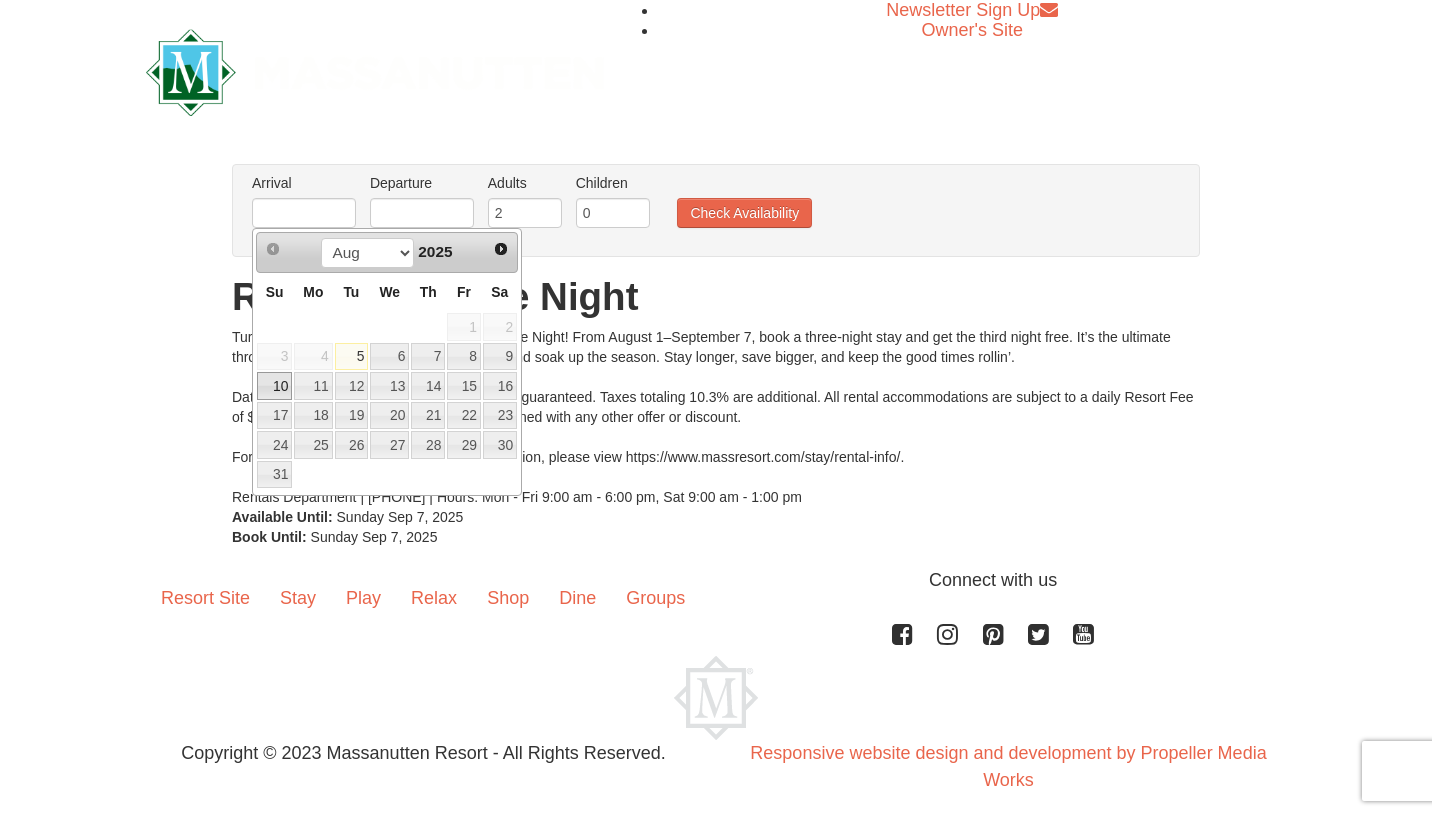 click on "10" at bounding box center (274, 386) 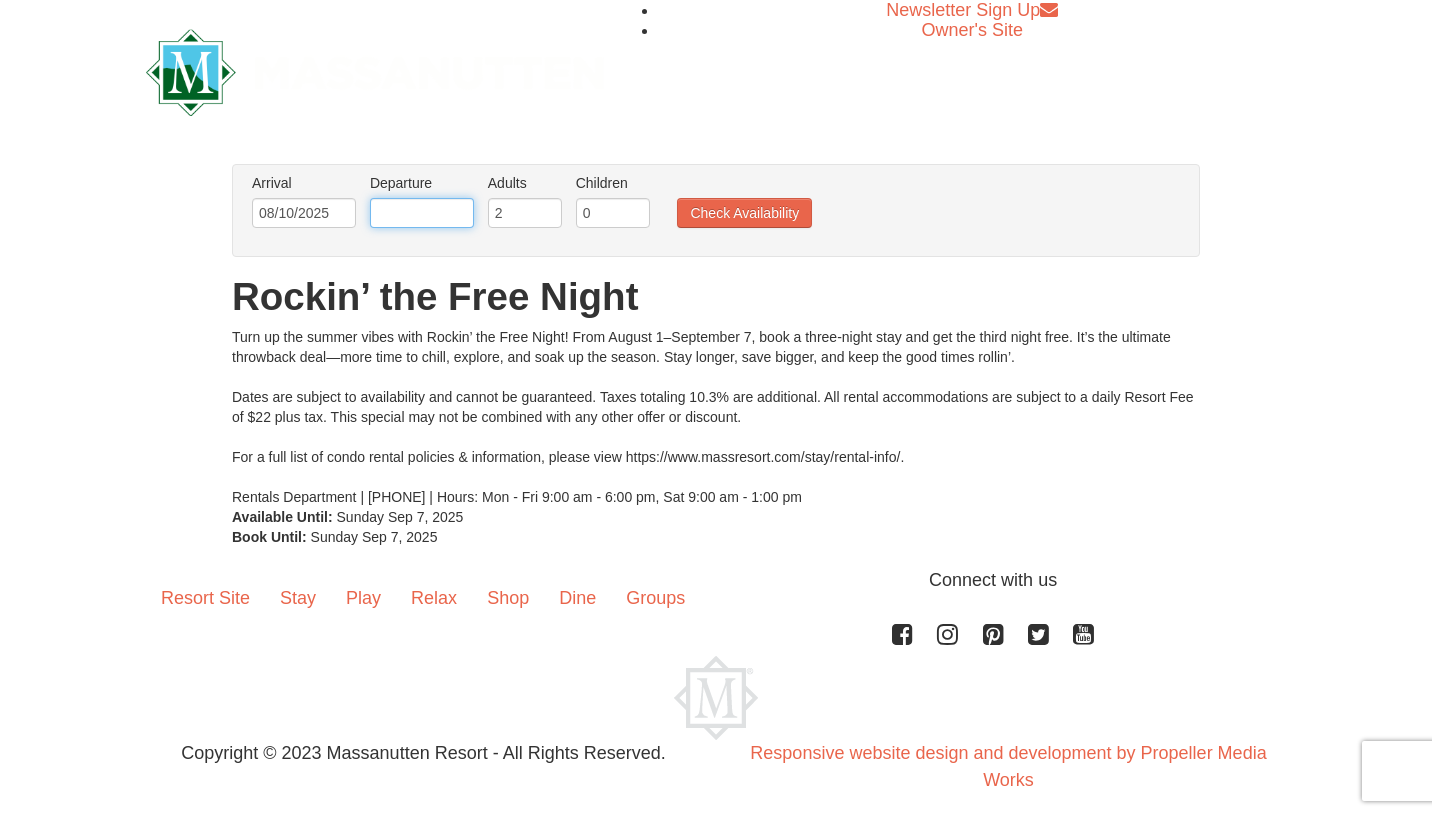 click at bounding box center [422, 213] 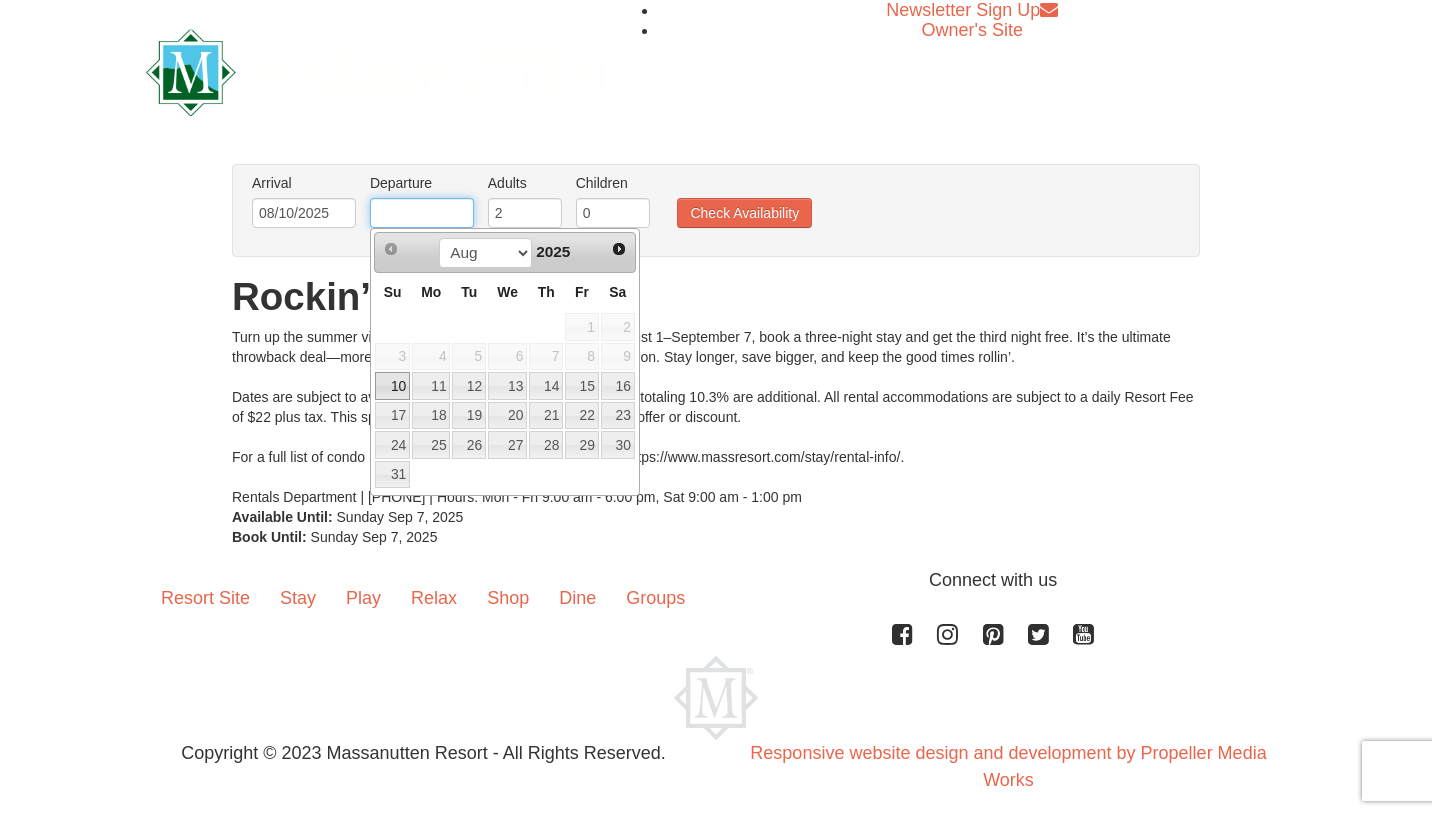 type on "08/13/2025" 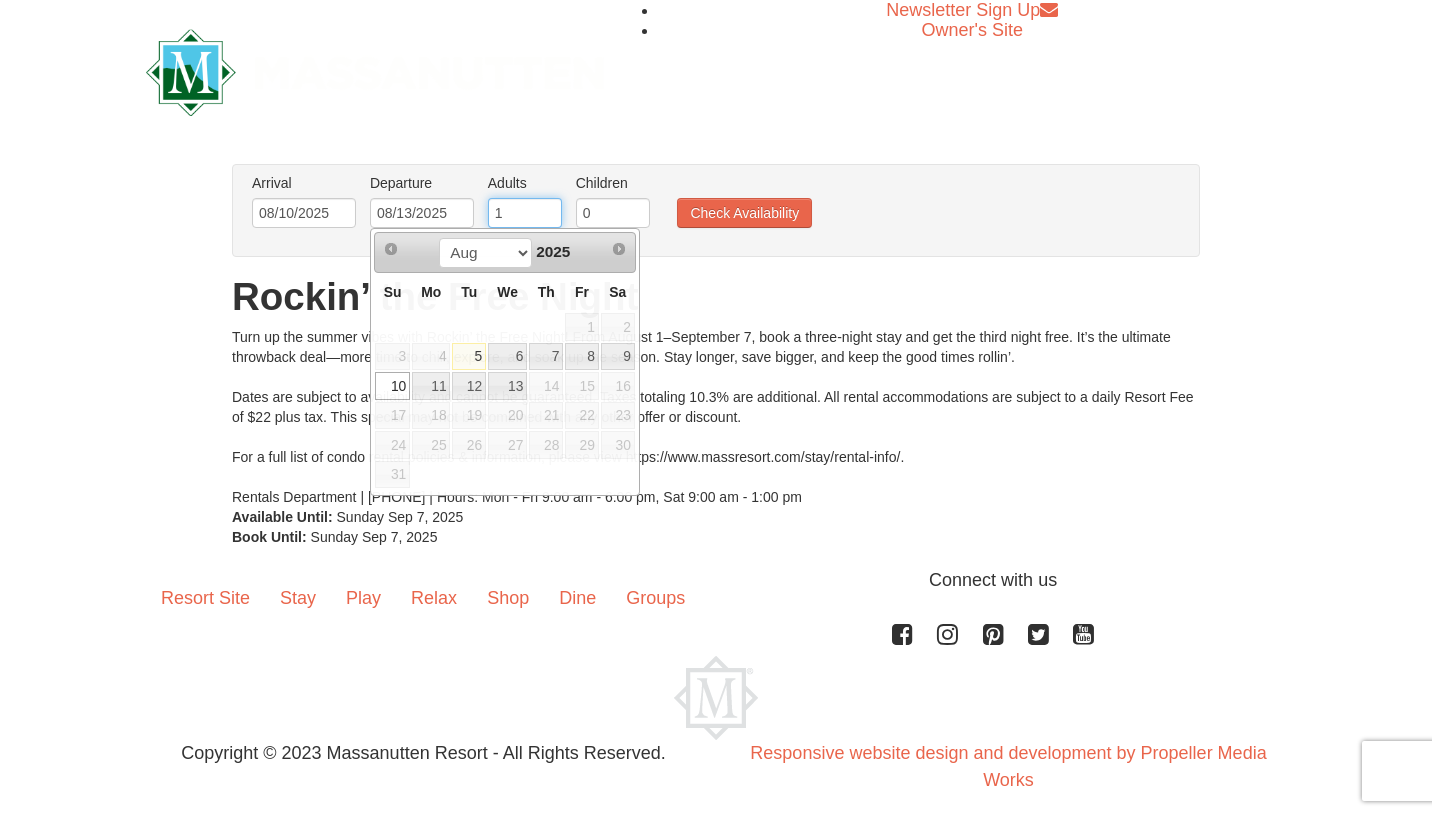 click on "1" at bounding box center (525, 213) 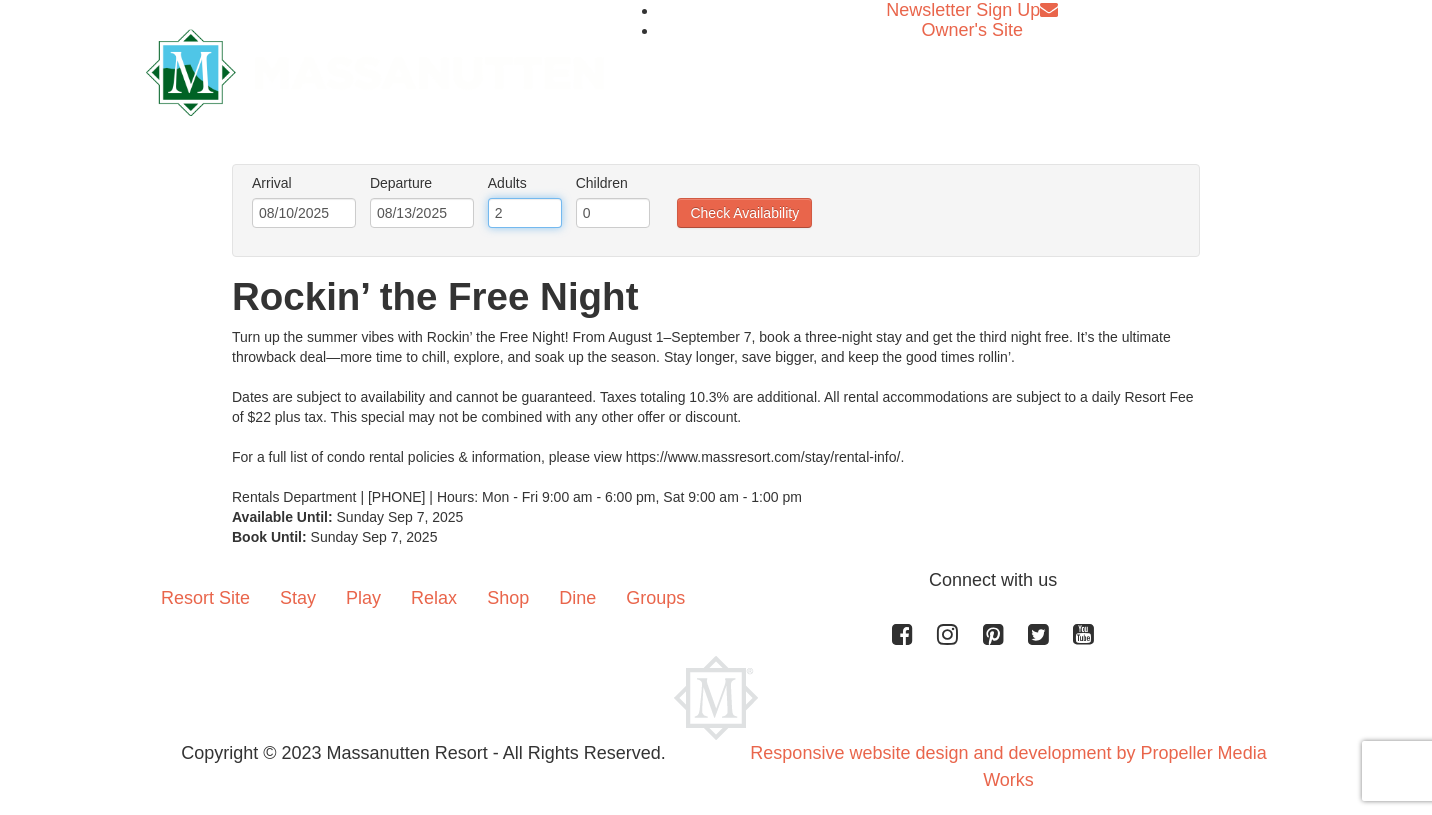 click on "2" at bounding box center (525, 213) 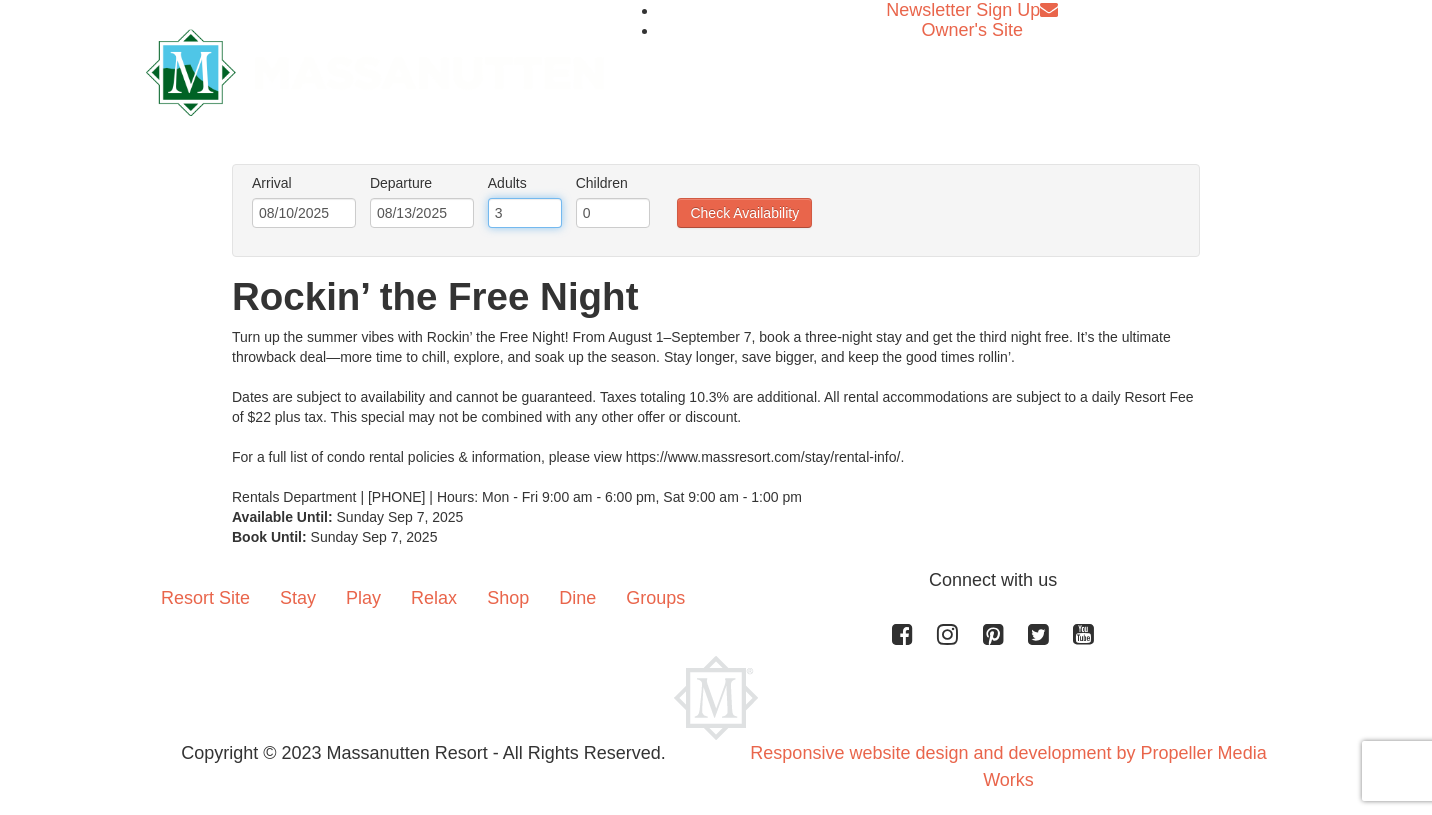 type on "3" 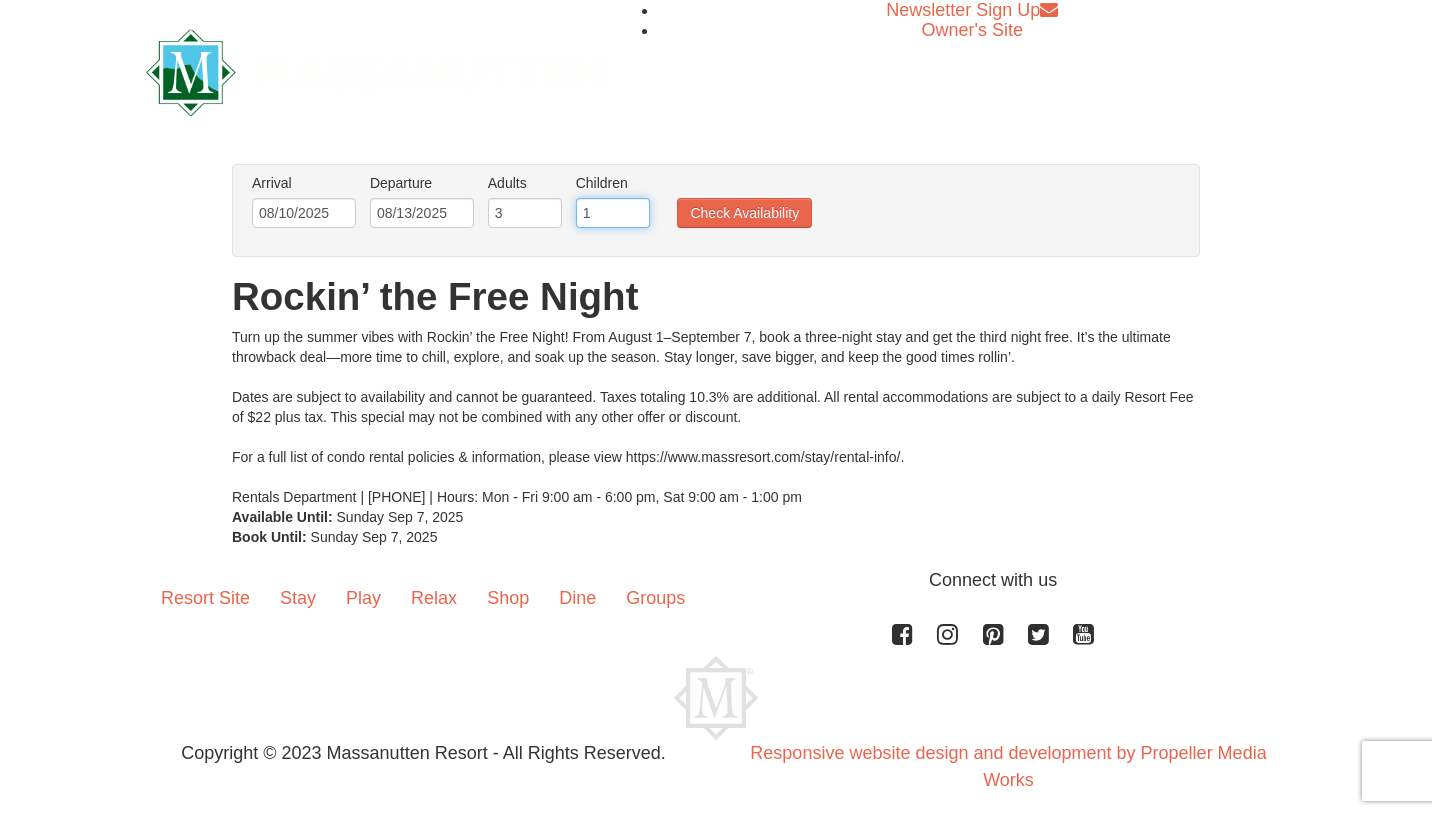 click on "1" at bounding box center (613, 213) 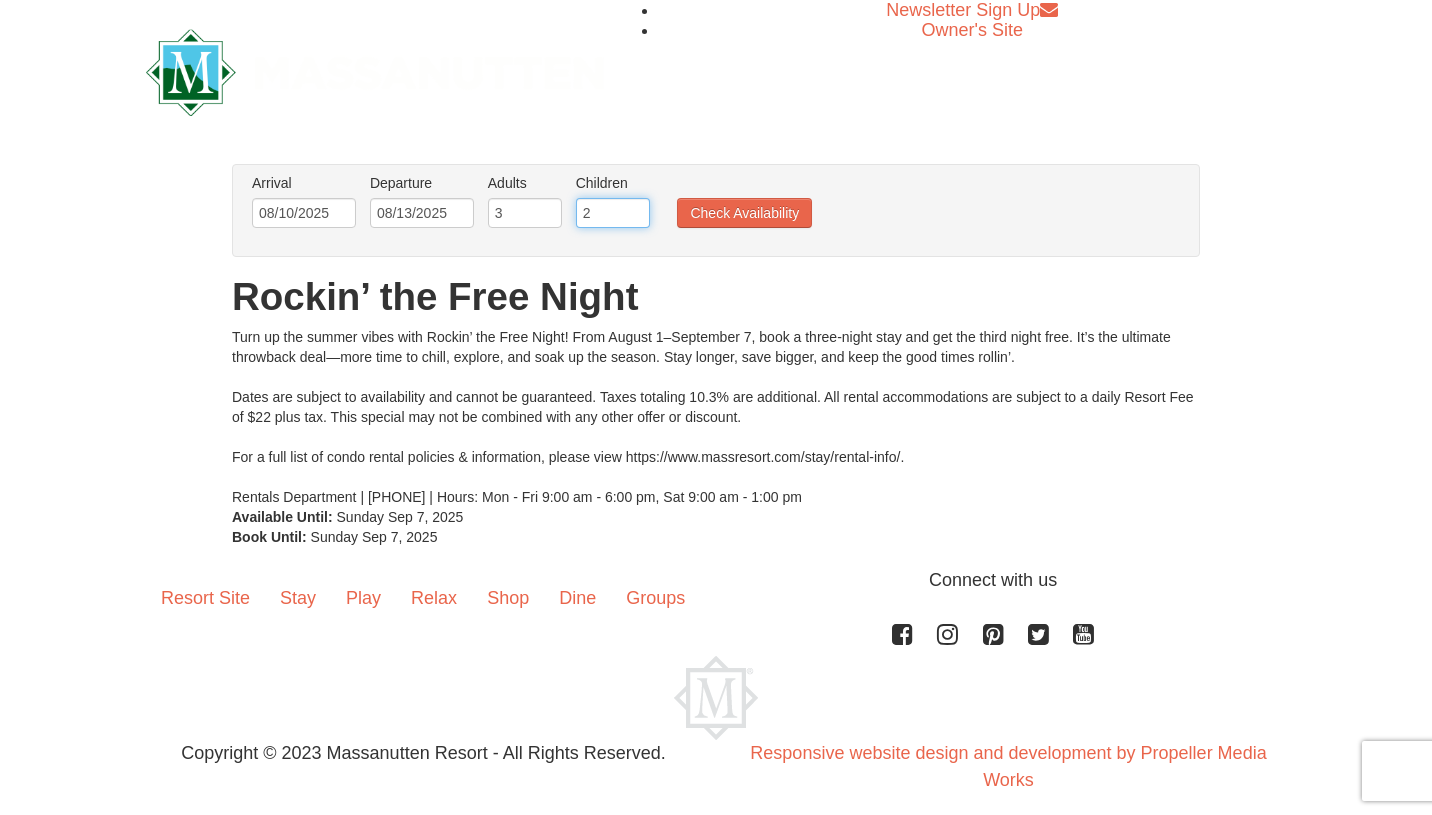 click on "2" at bounding box center (613, 213) 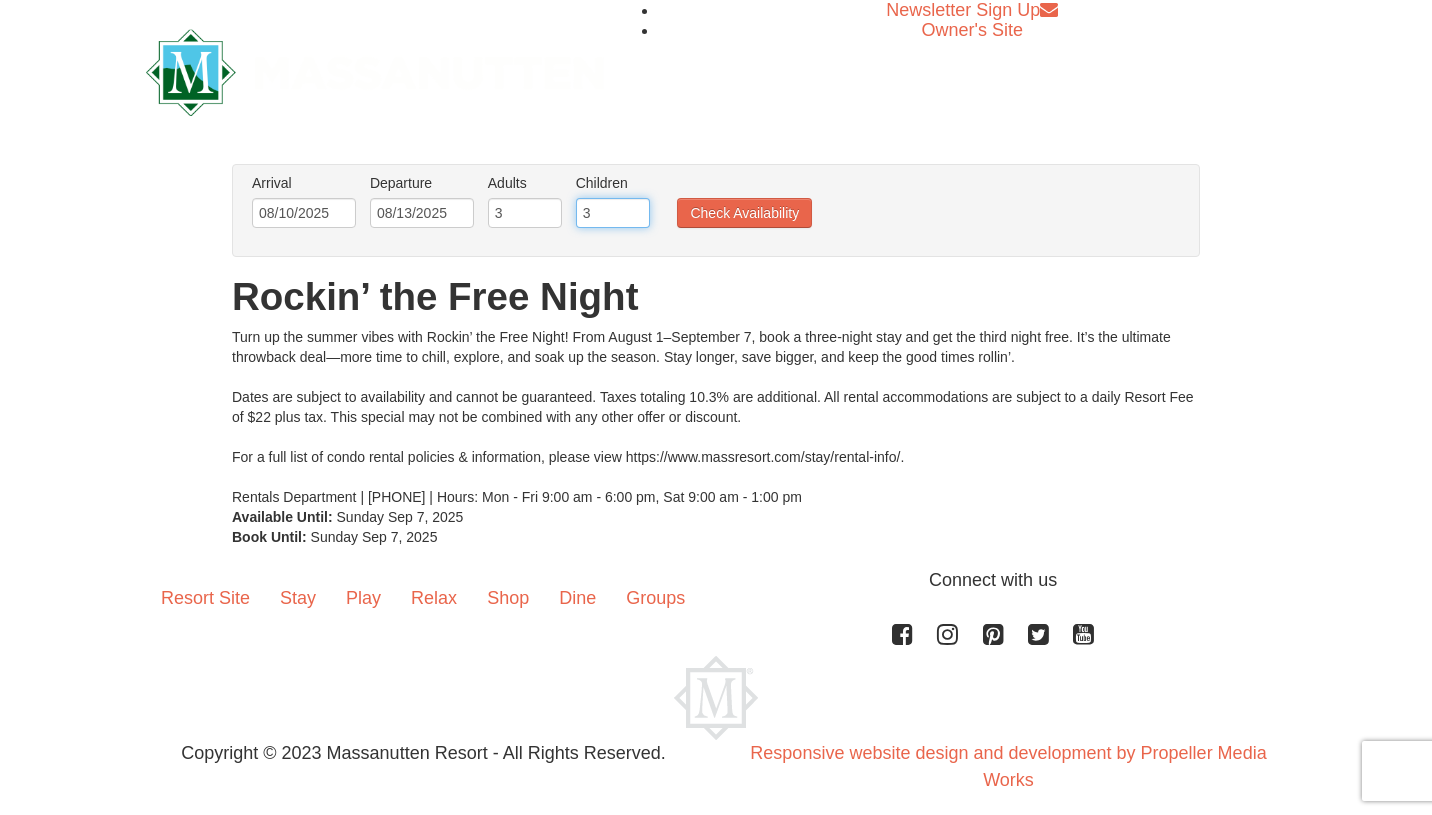 type on "3" 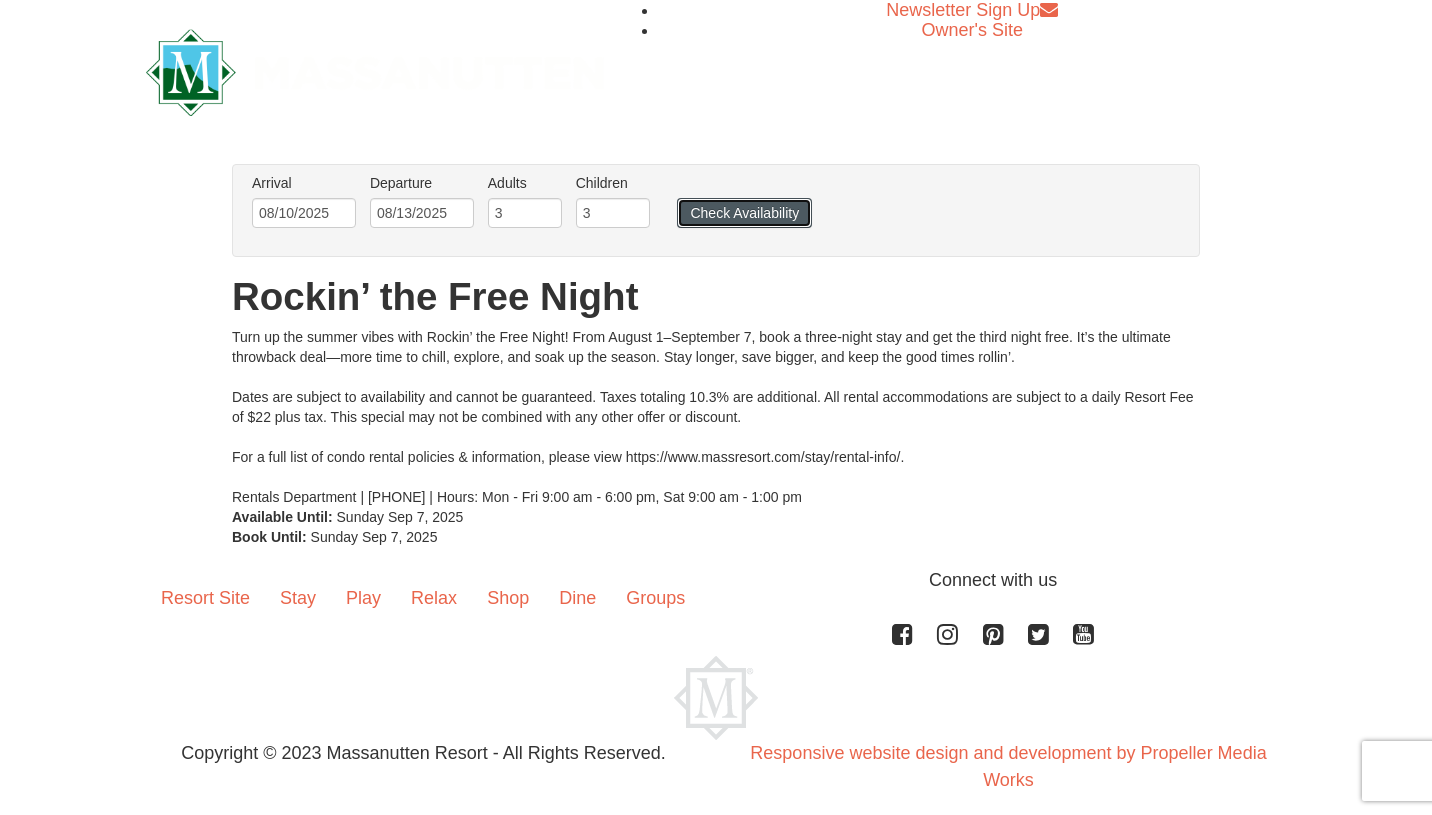 click on "Check Availability" at bounding box center [744, 213] 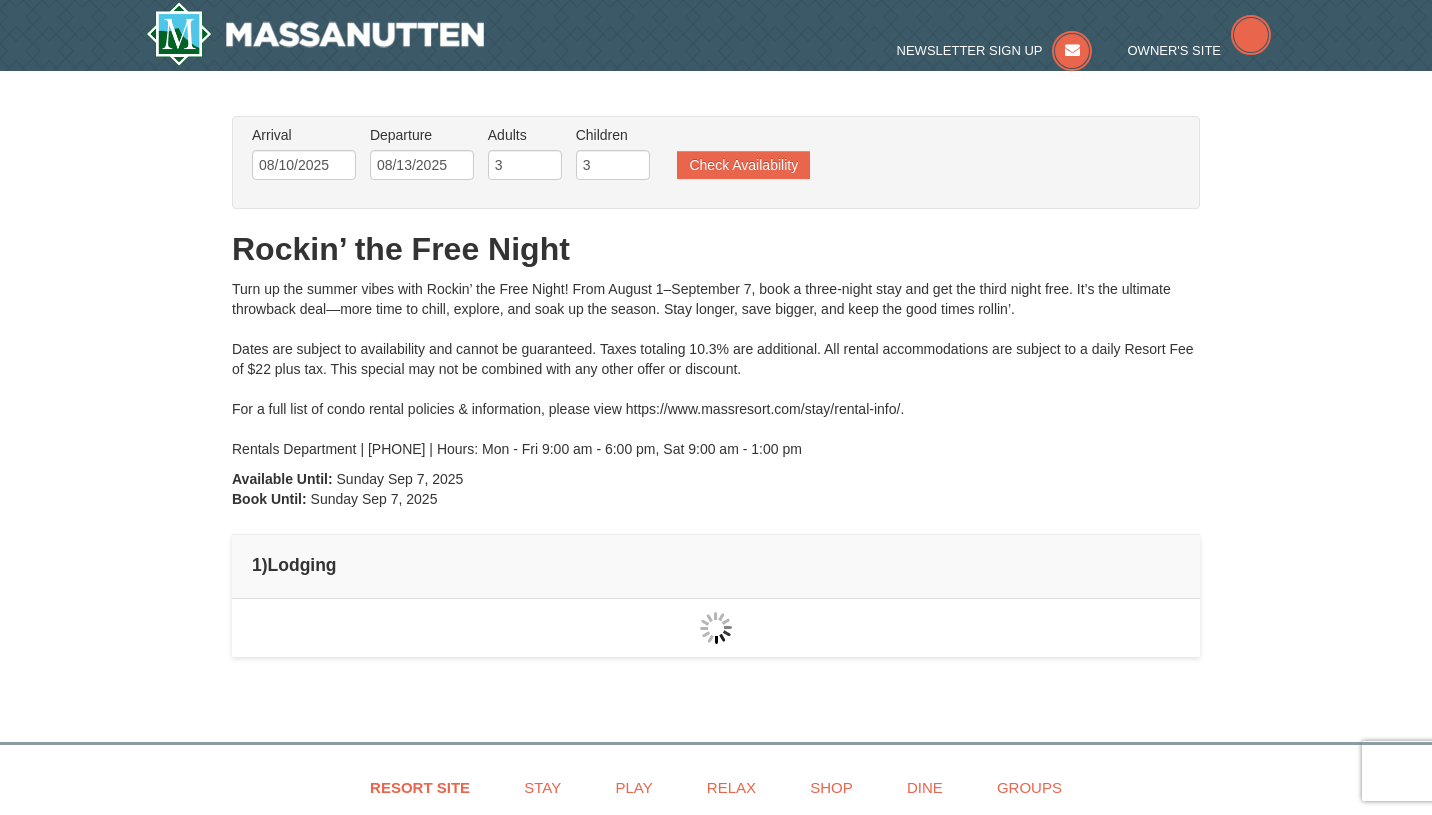scroll, scrollTop: 0, scrollLeft: 0, axis: both 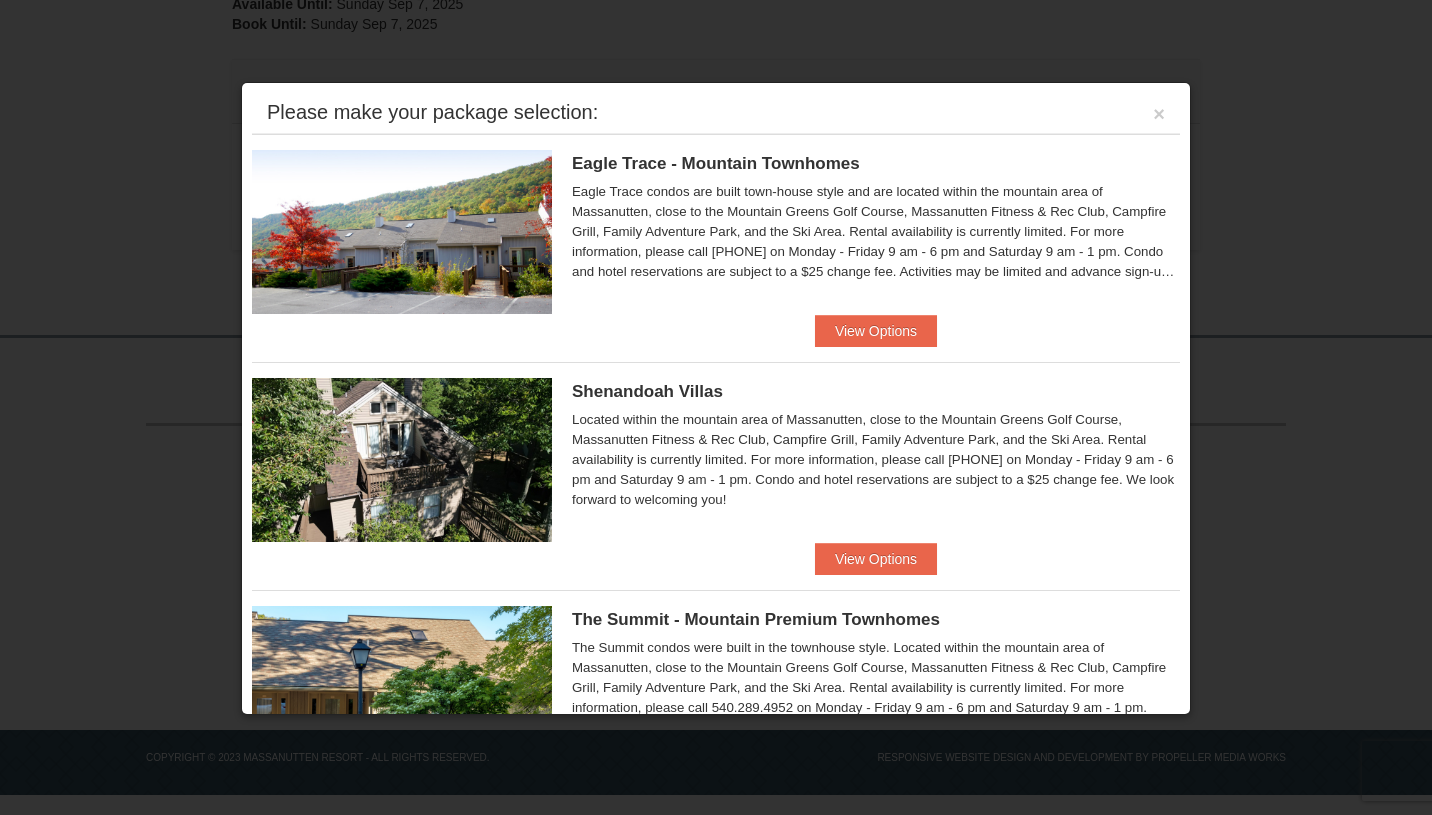 click on "Eagle Trace - Mountain Townhomes
Eagle Trace condos are built town-house style and are located within the mountain area of Massanutten, close to the Mountain Greens Golf Course, Massanutten Fitness & Rec Club, Campfire Grill, Family Adventure Park, and the Ski Area.
Rental availability is currently limited. For more information, please call [PHONE] on Monday - Friday 9 am - 6 pm and Saturday 9 am - 1 pm. Condo and hotel reservations are subject to a $25 change fee.
Activities may be limited and advance sign-ups and ticket purchases required. For more information please visit https://www.massresort.com. Thank you for your patience and understanding. We look forward to welcoming you!" at bounding box center [876, 221] 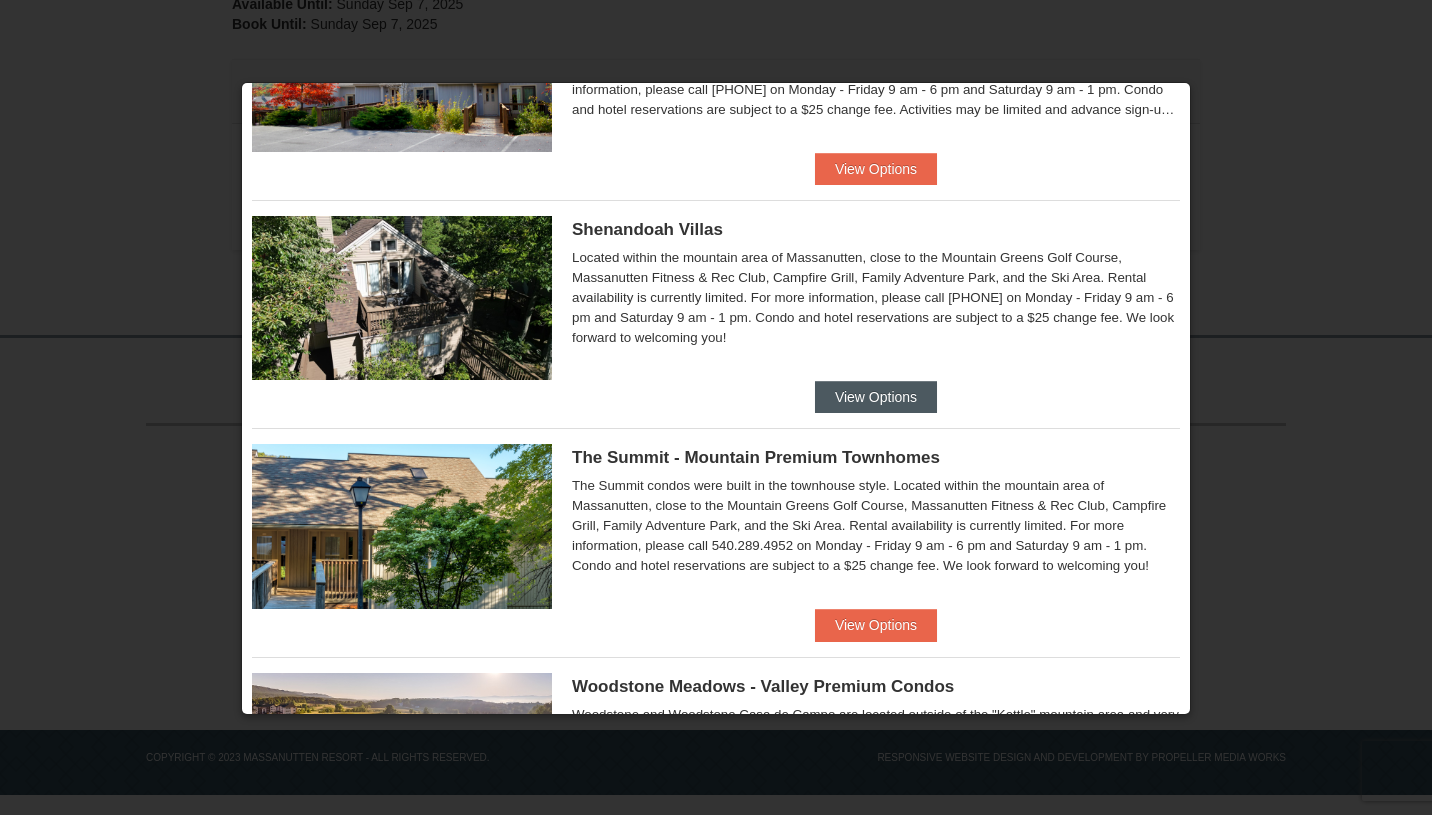 scroll, scrollTop: 120, scrollLeft: 0, axis: vertical 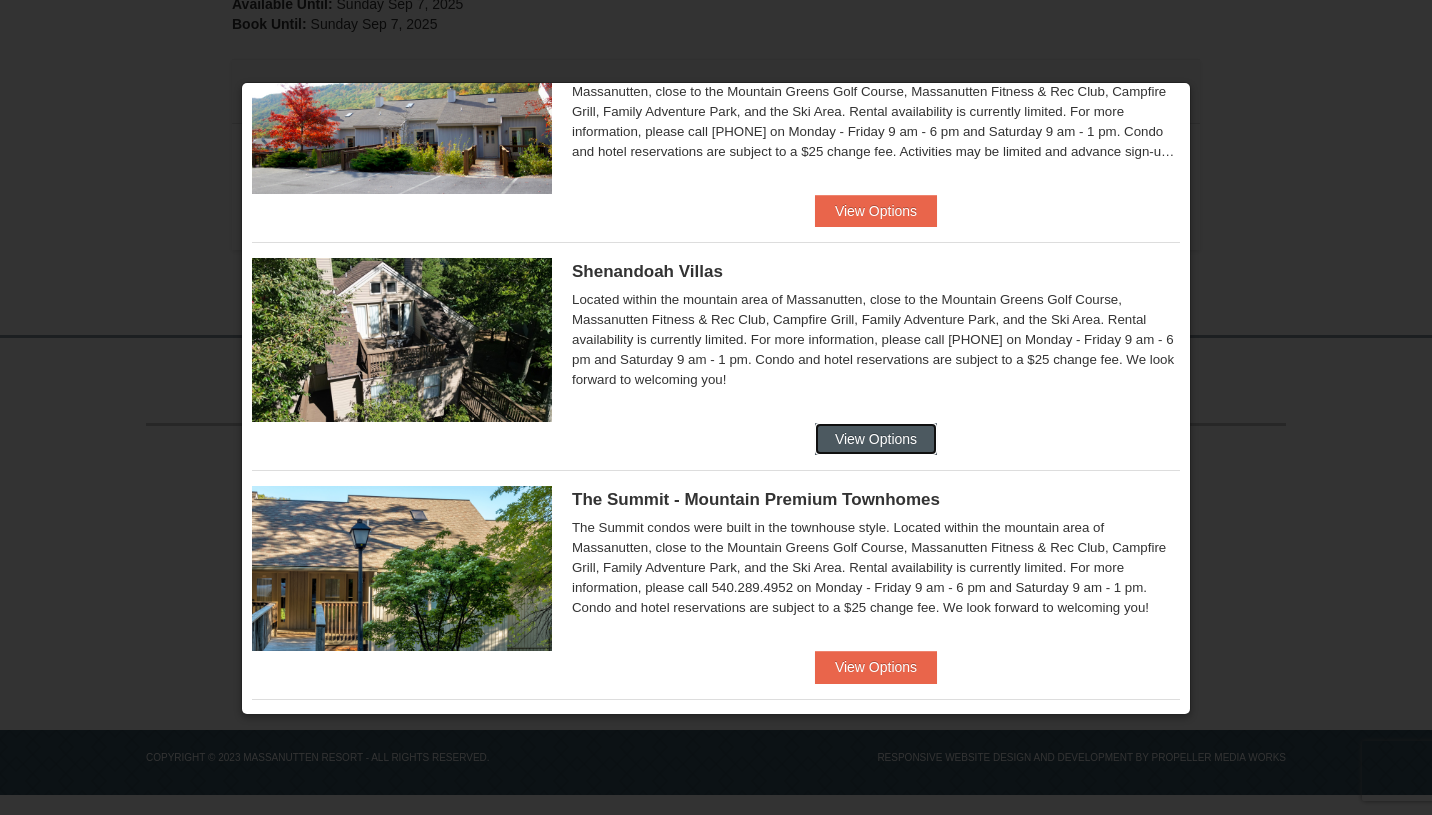 click on "View Options" at bounding box center (876, 439) 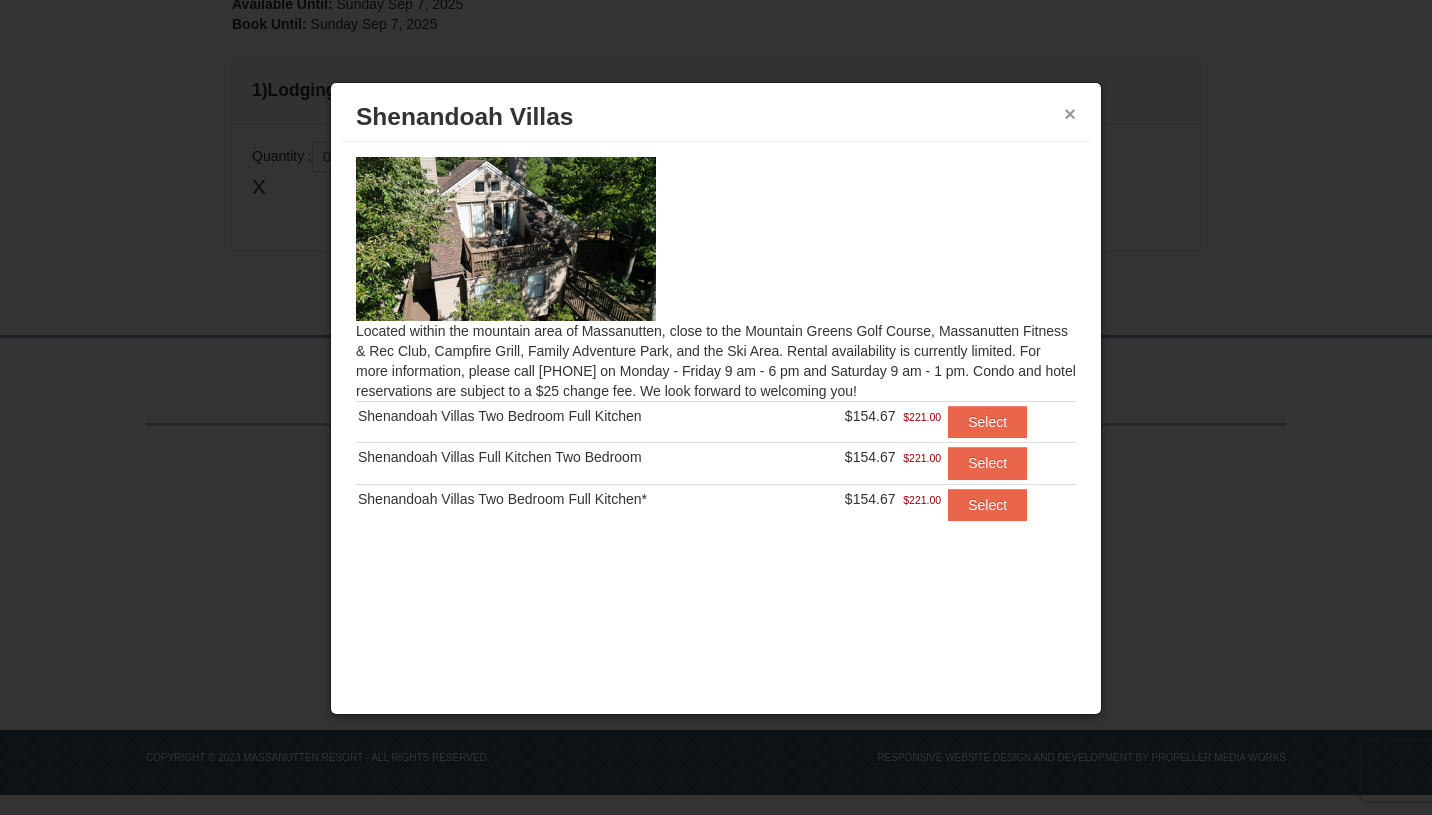 click on "×" at bounding box center [1070, 114] 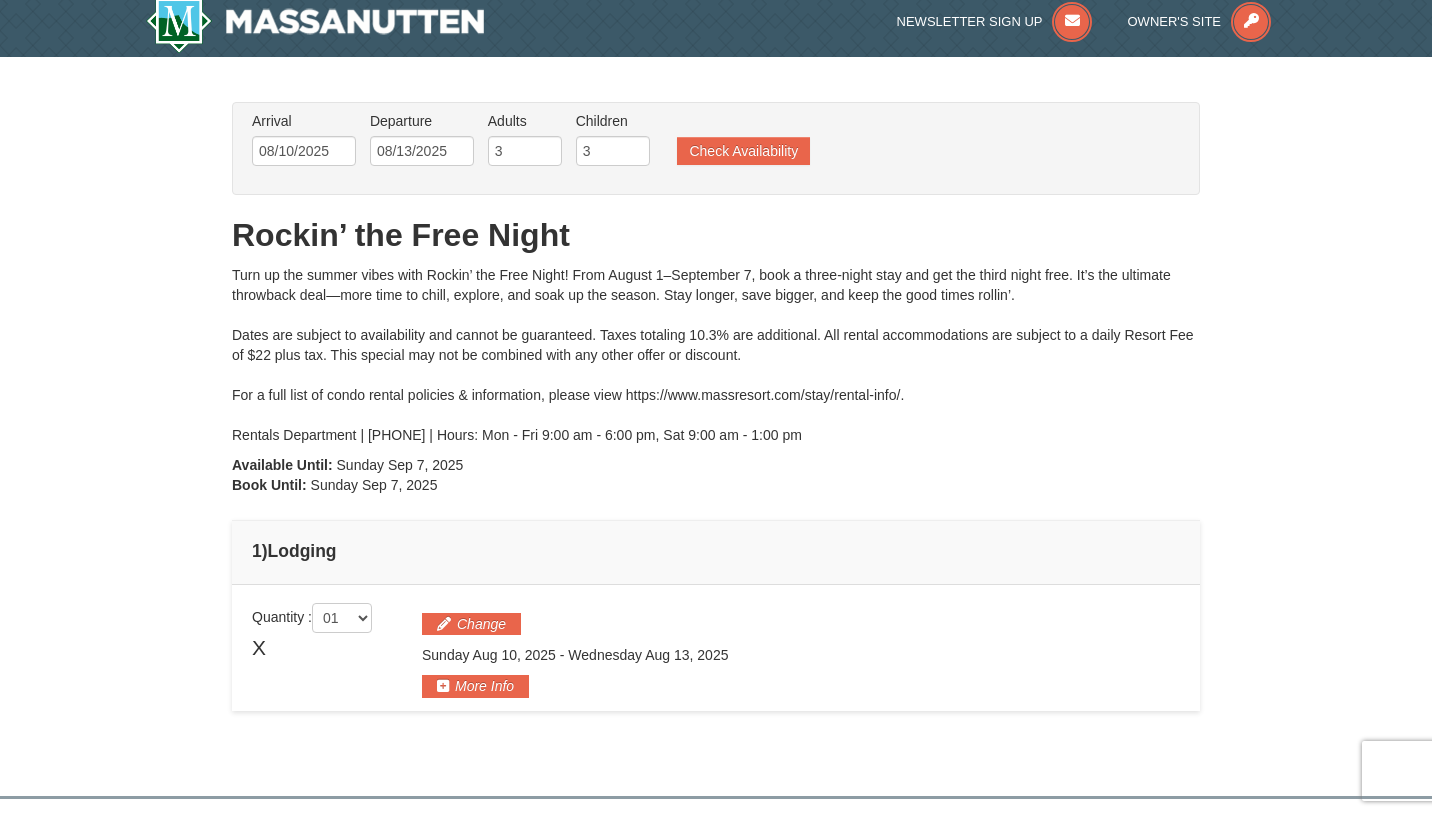 scroll, scrollTop: 0, scrollLeft: 0, axis: both 